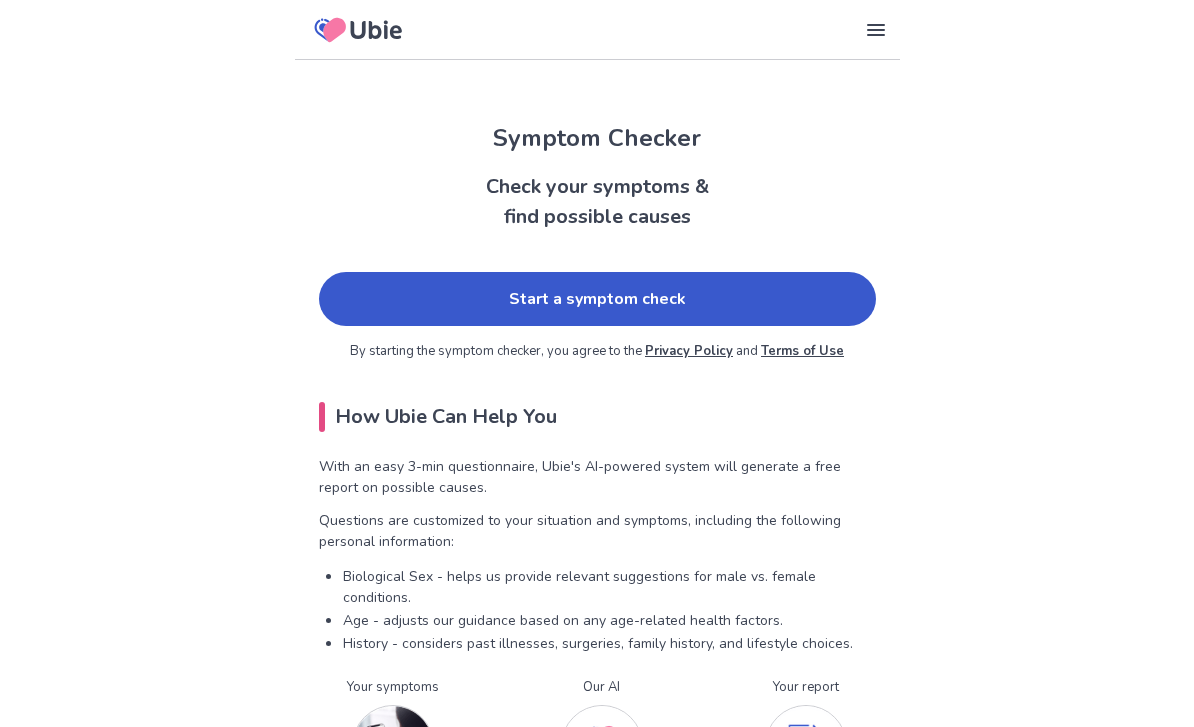 scroll, scrollTop: 0, scrollLeft: 0, axis: both 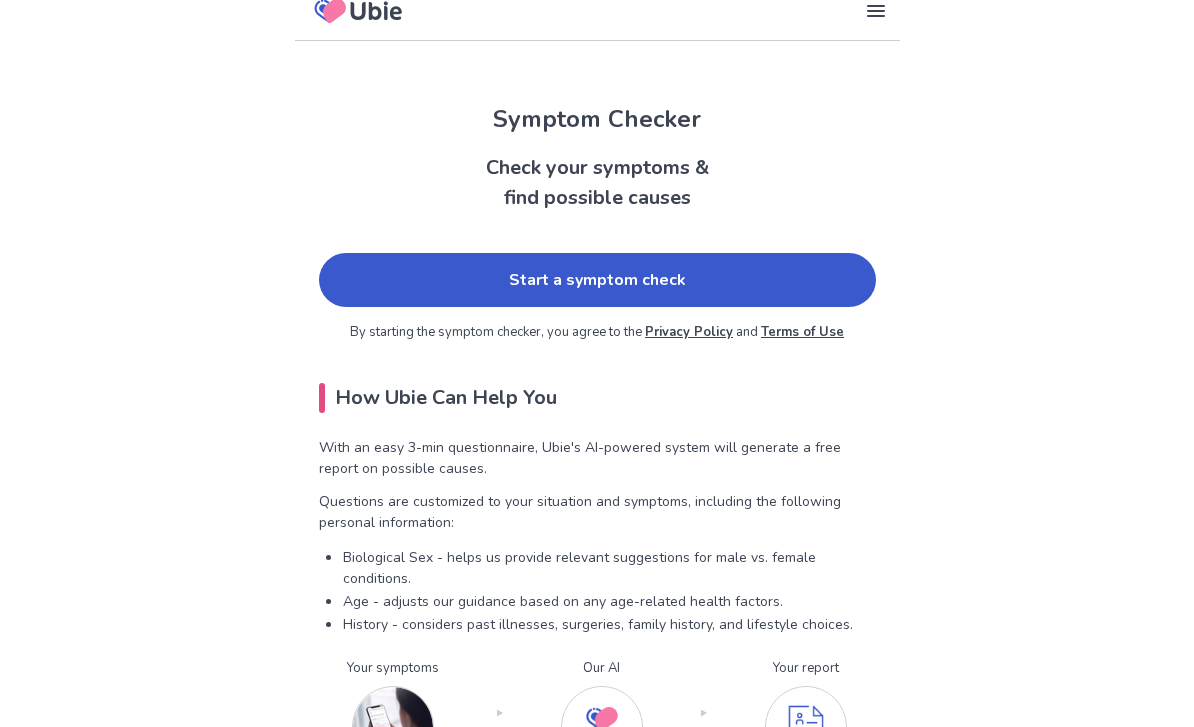 click on "Start a symptom check" at bounding box center [597, 280] 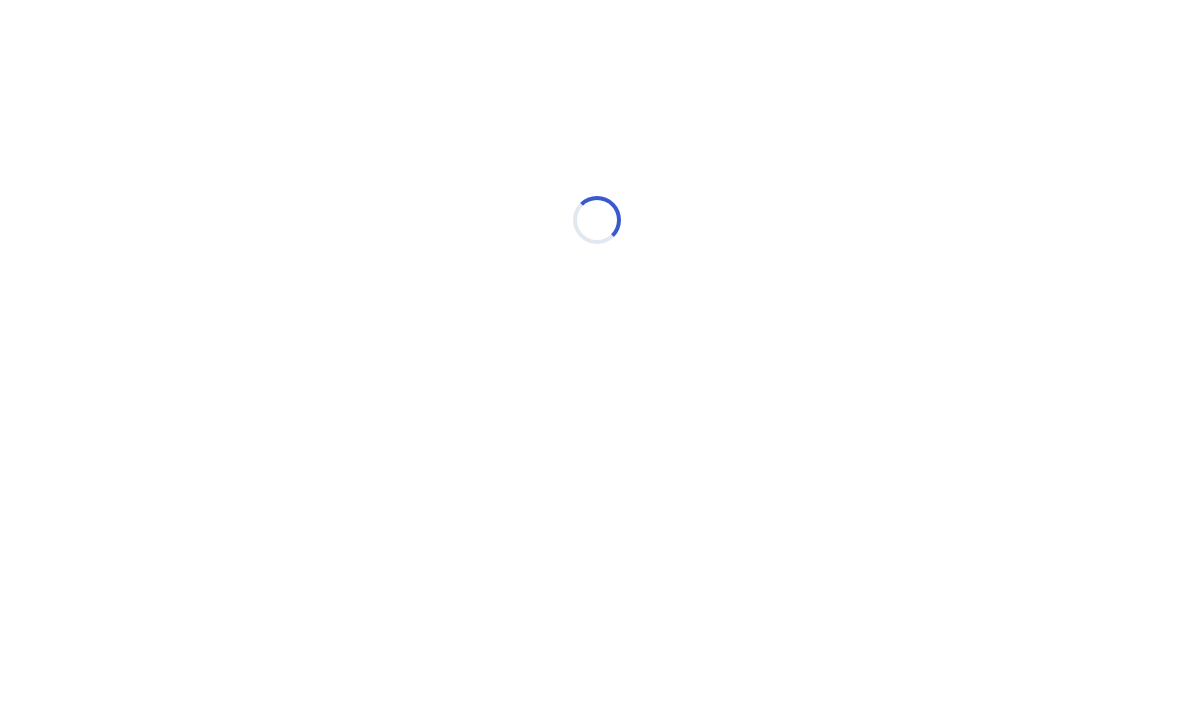 scroll, scrollTop: 0, scrollLeft: 0, axis: both 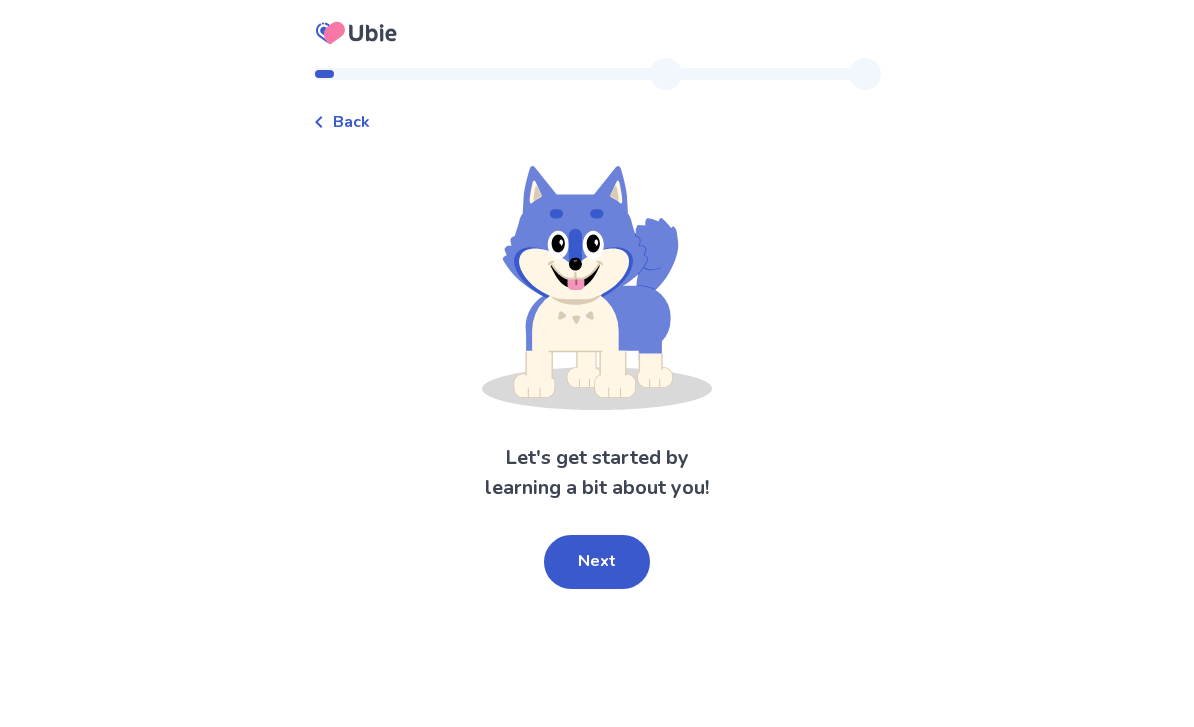 click on "Next" at bounding box center [597, 562] 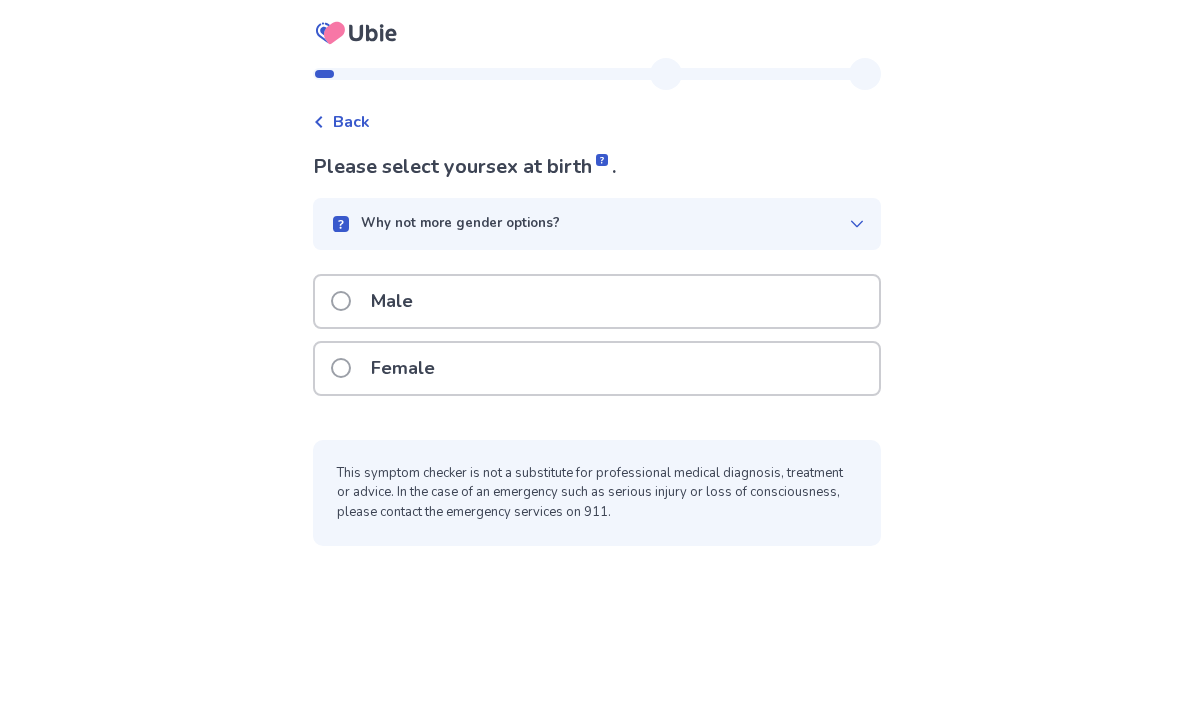 click on "Male" at bounding box center (597, 301) 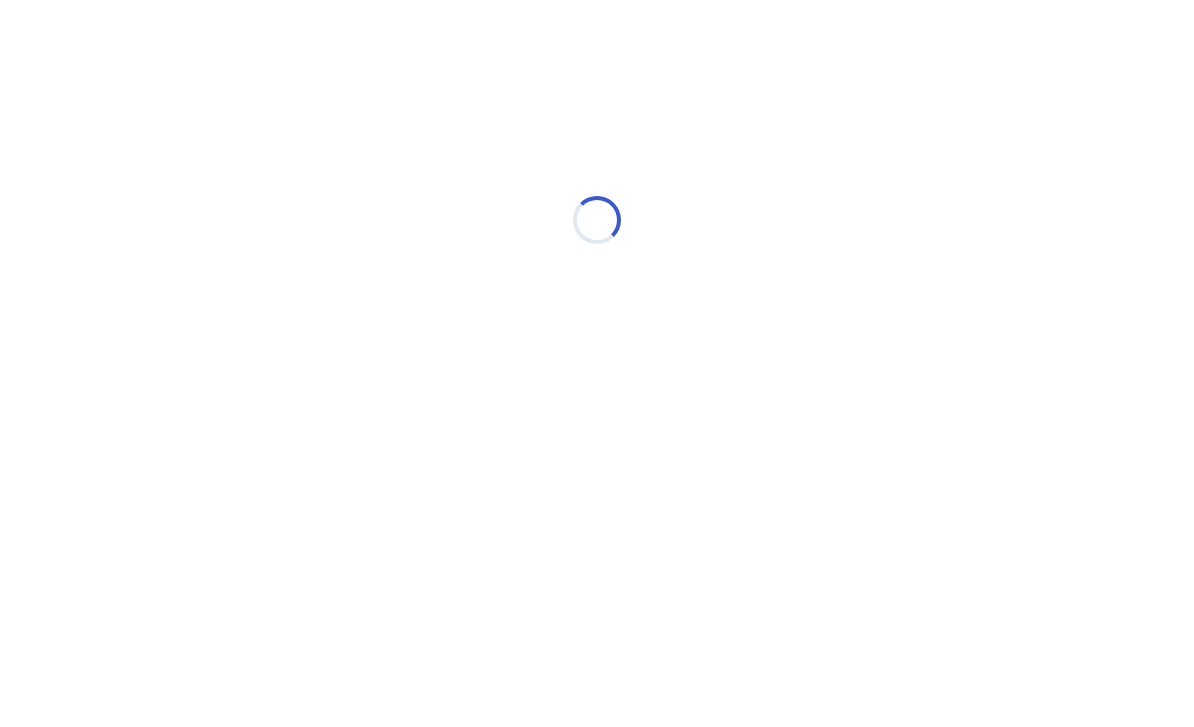 scroll, scrollTop: 0, scrollLeft: 0, axis: both 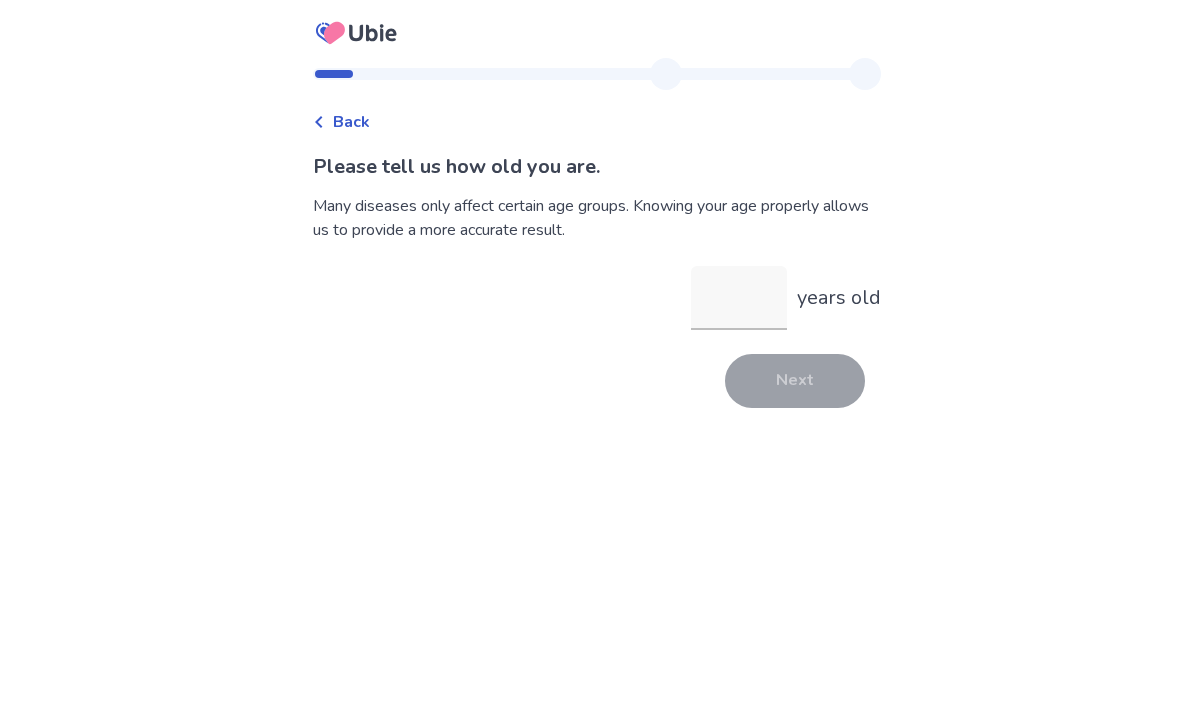 click on "years old" at bounding box center (739, 298) 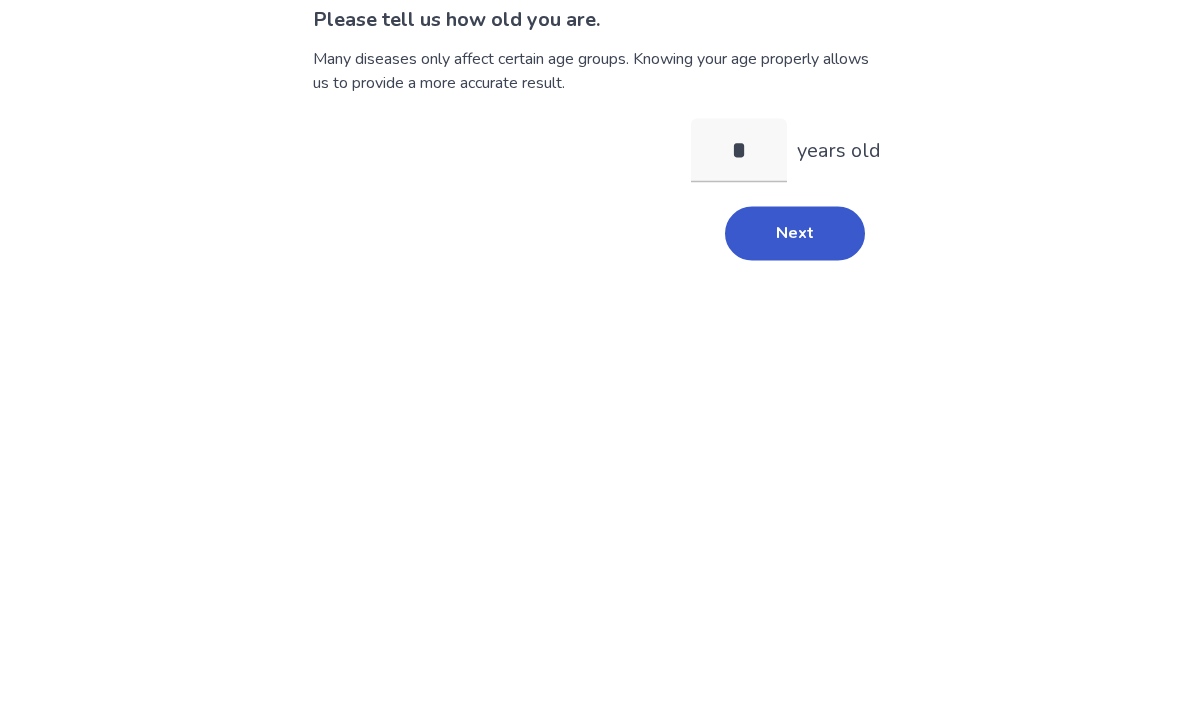 type on "**" 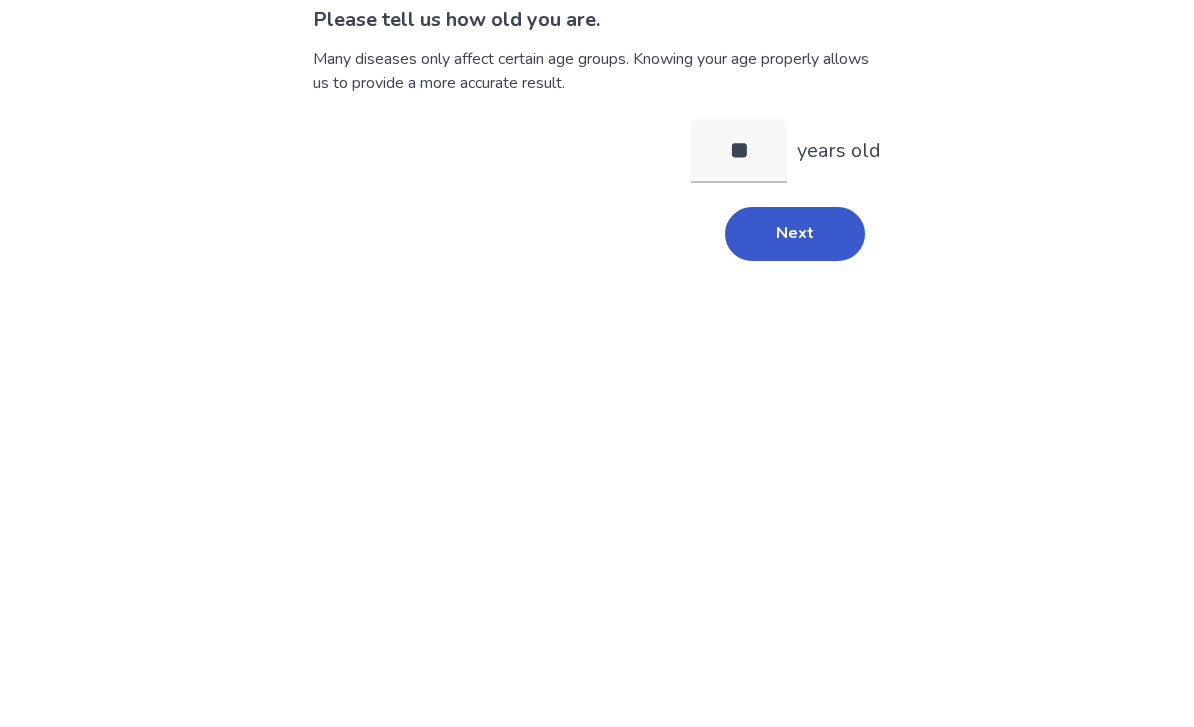 click on "Next" at bounding box center (795, 381) 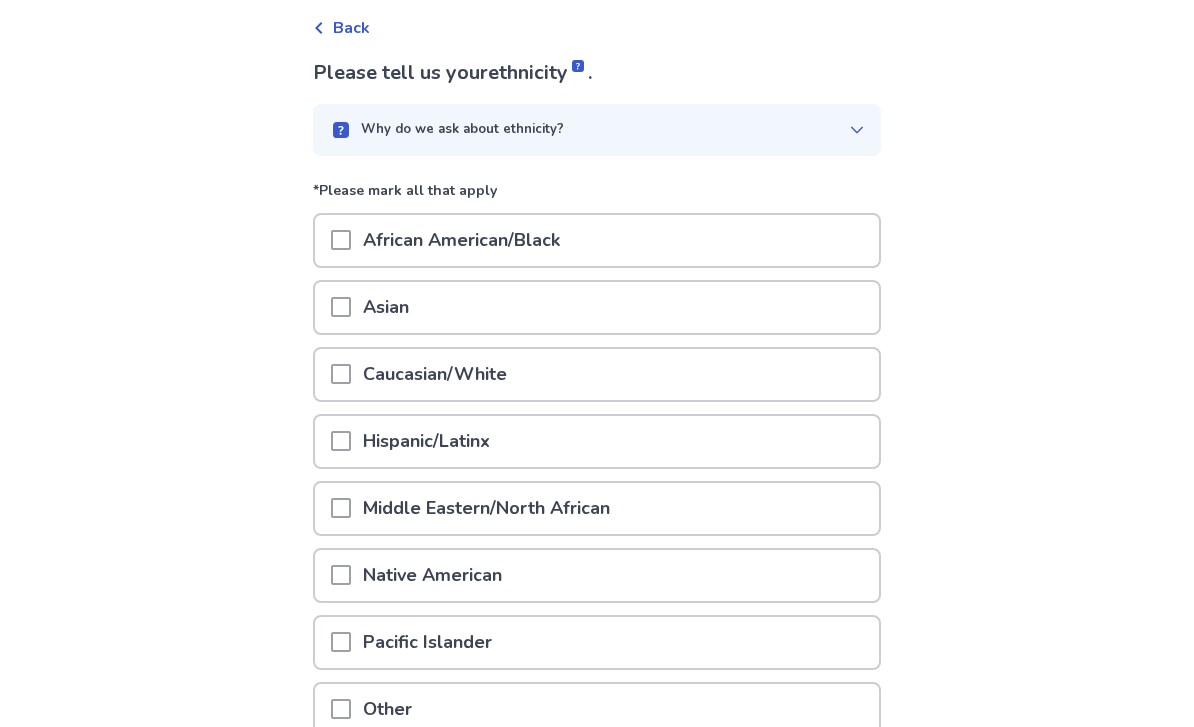 click on "Asian" at bounding box center (597, 308) 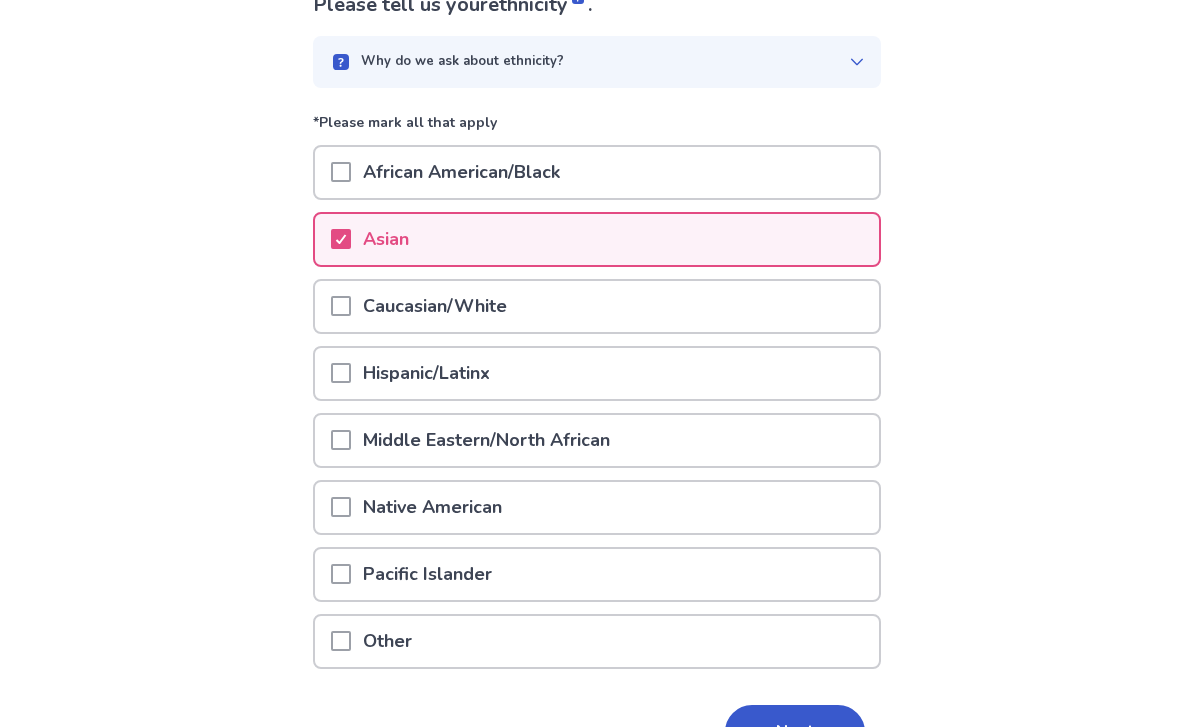 click on "Caucasian/White" at bounding box center [597, 307] 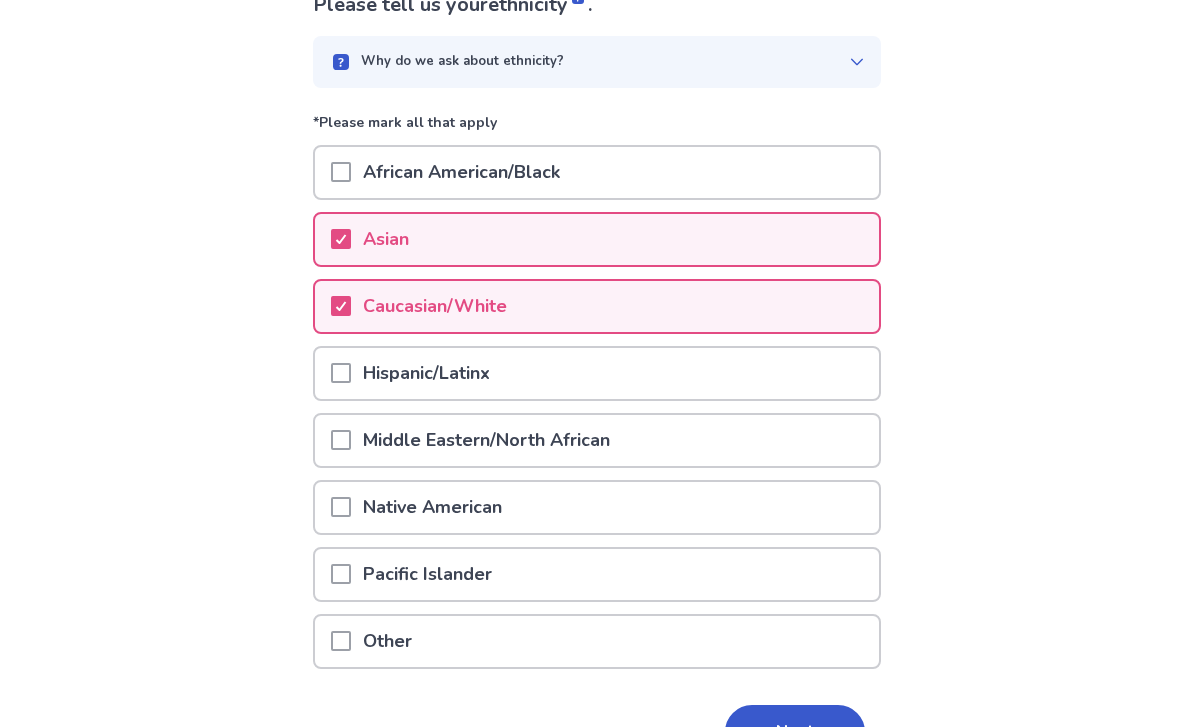 click on "Next" at bounding box center (795, 732) 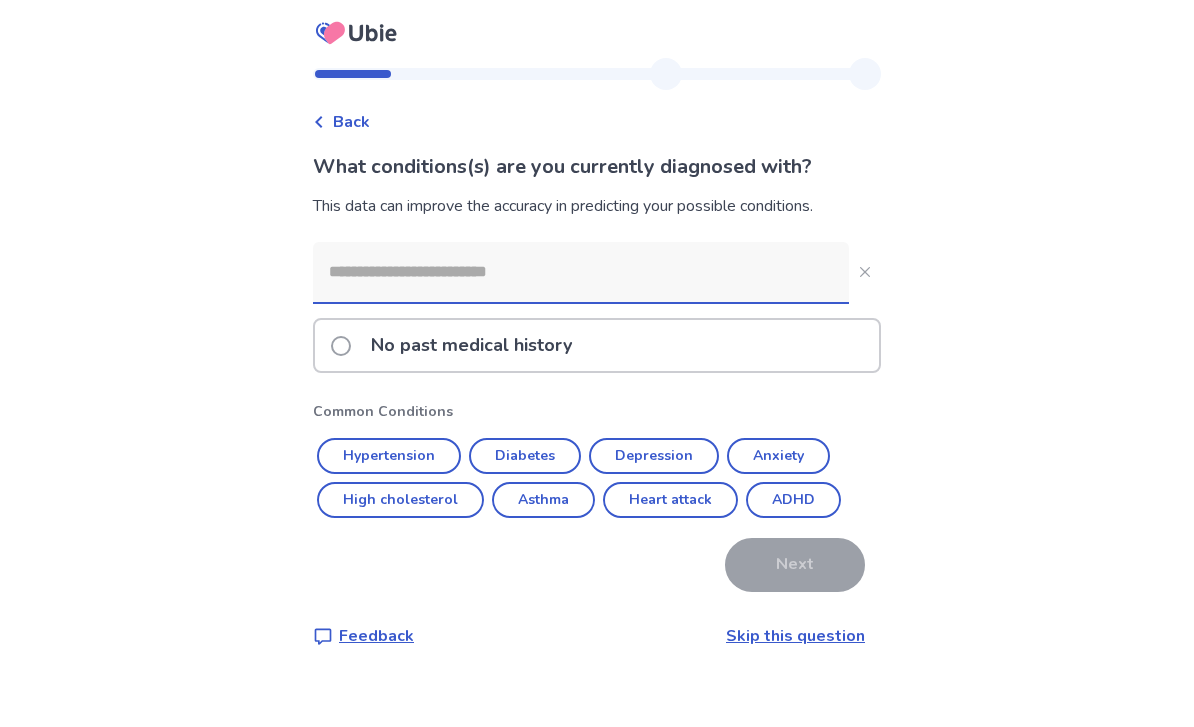 click at bounding box center [581, 272] 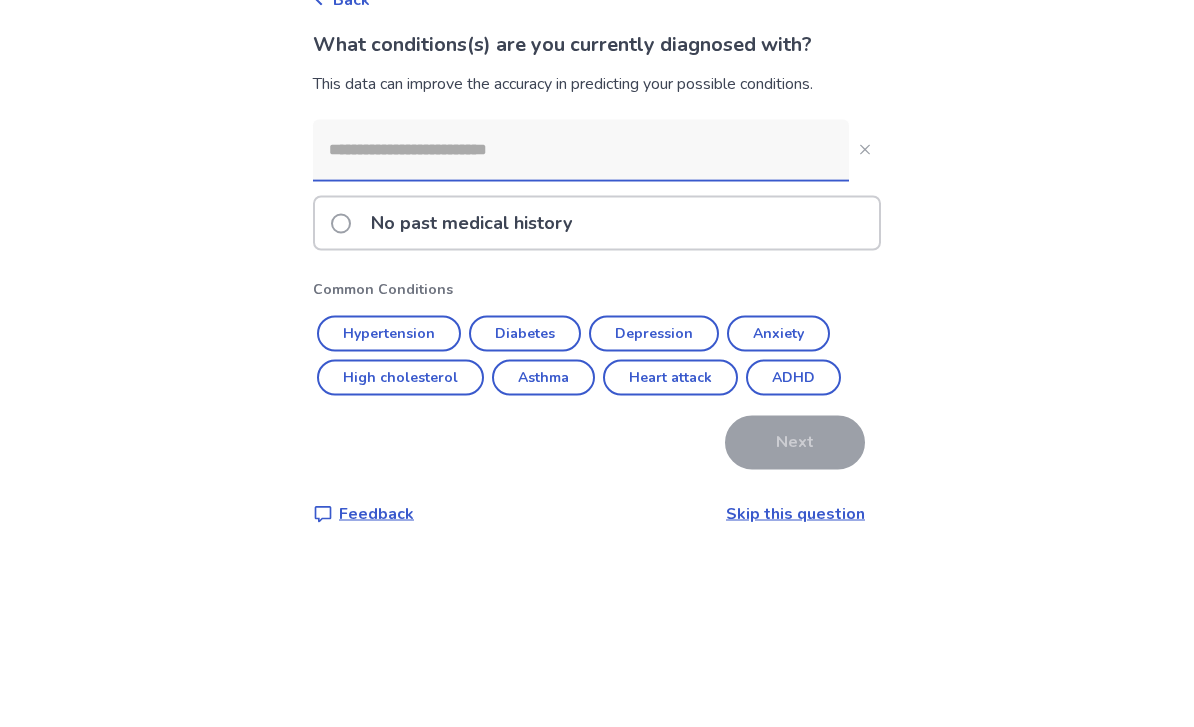 click on "Back What conditions(s) are you currently diagnosed with? This data can improve the accuracy in predicting your possible conditions. No past medical history Common Conditions Hypertension Diabetes Depression Anxiety High cholesterol Asthma Heart attack ADHD Next Feedback Skip this question" at bounding box center [597, 363] 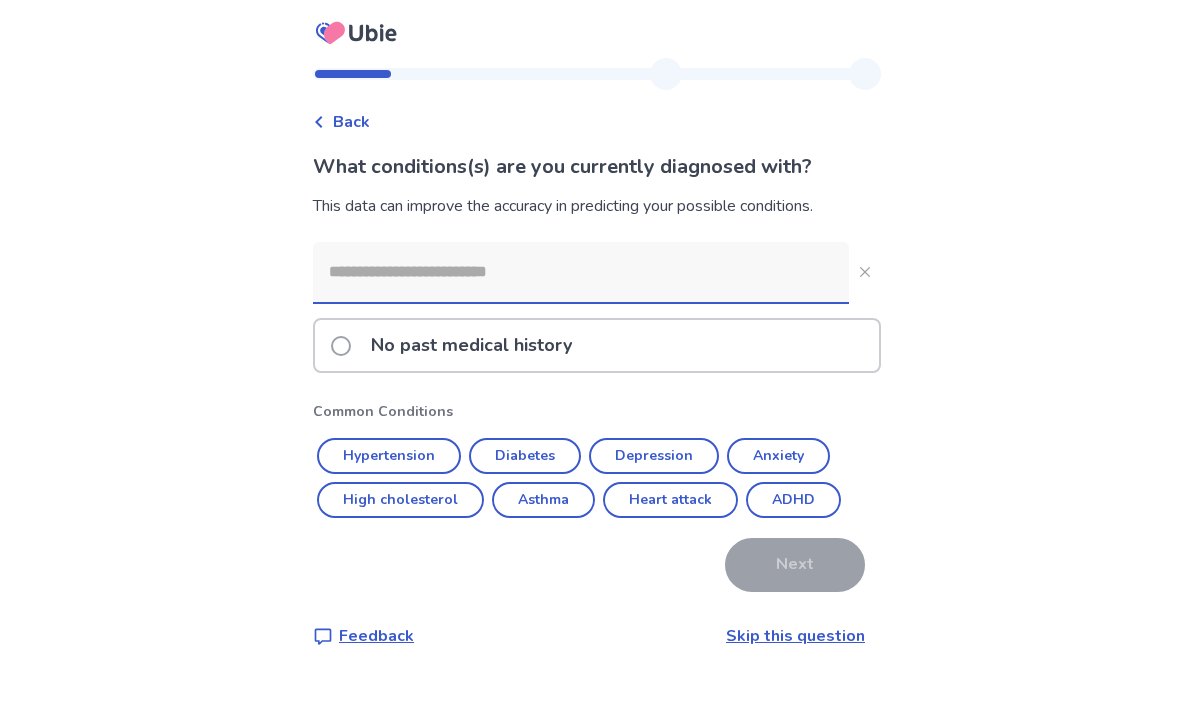 click on "Asthma" at bounding box center (543, 500) 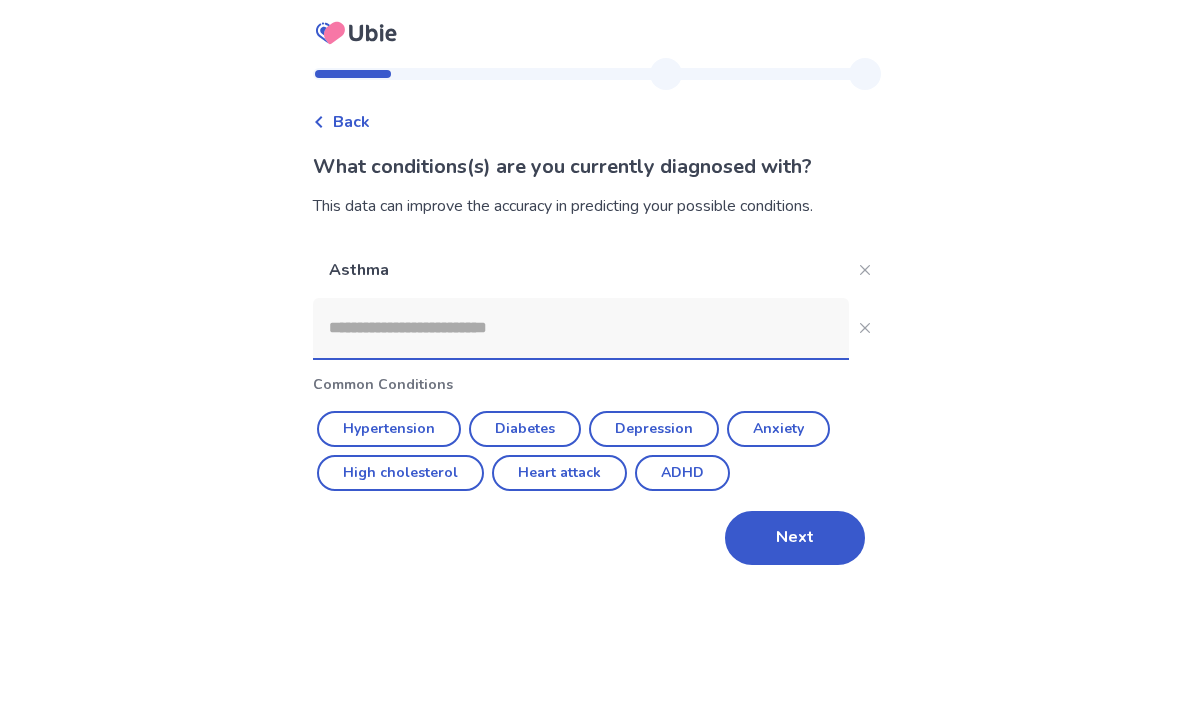 click on "Next" at bounding box center [795, 538] 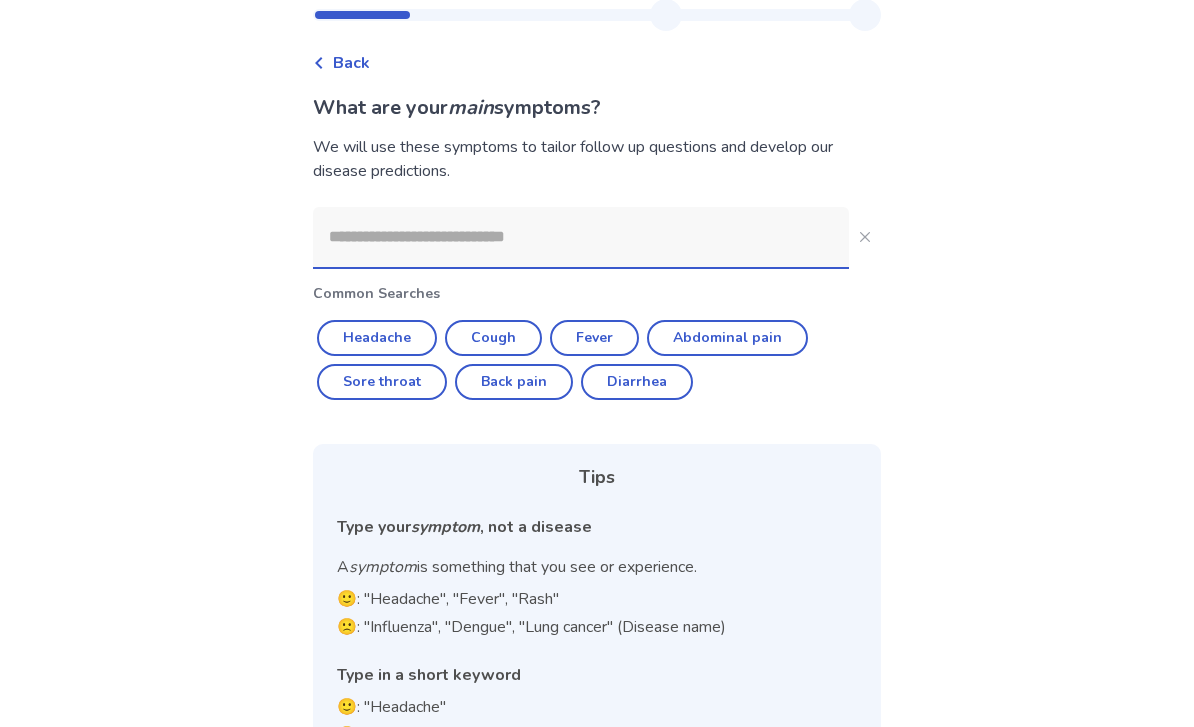 scroll, scrollTop: 83, scrollLeft: 0, axis: vertical 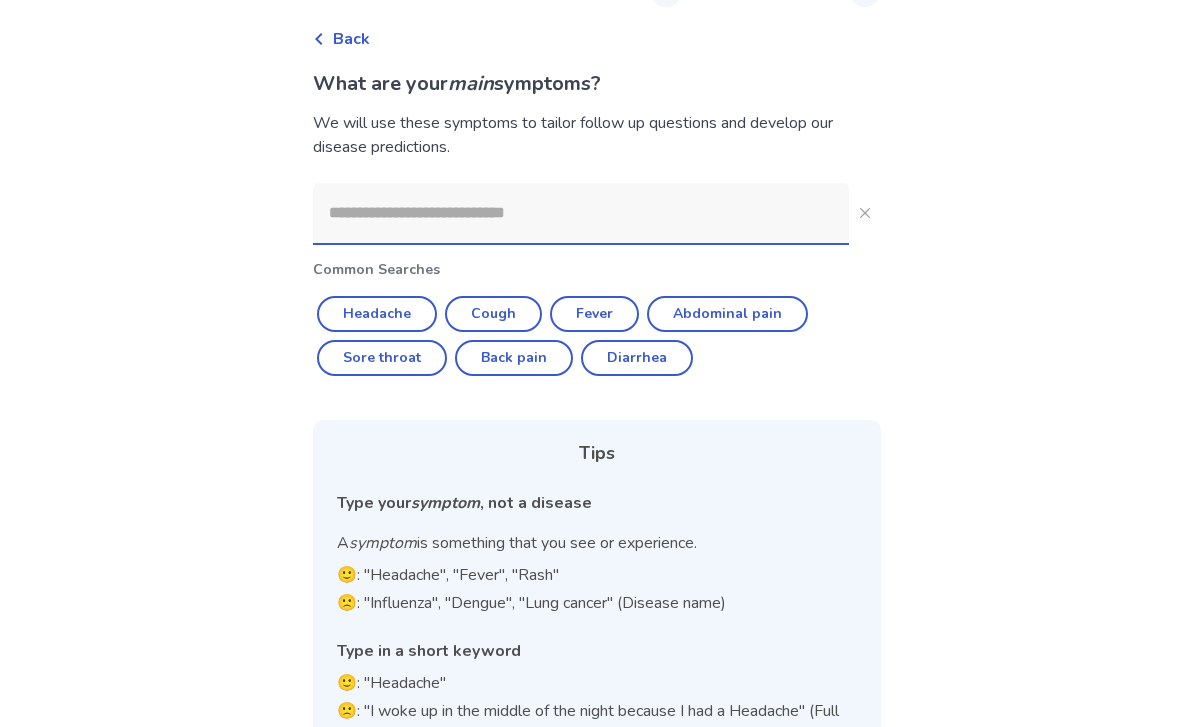 click 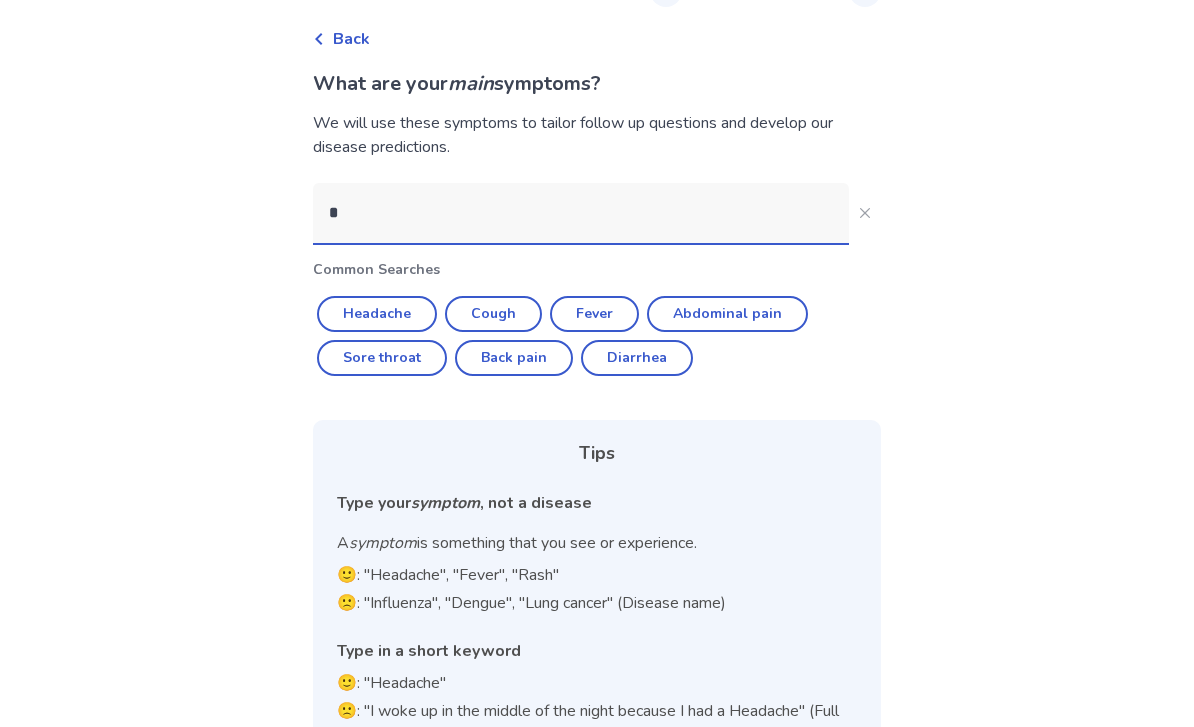 scroll, scrollTop: 0, scrollLeft: 0, axis: both 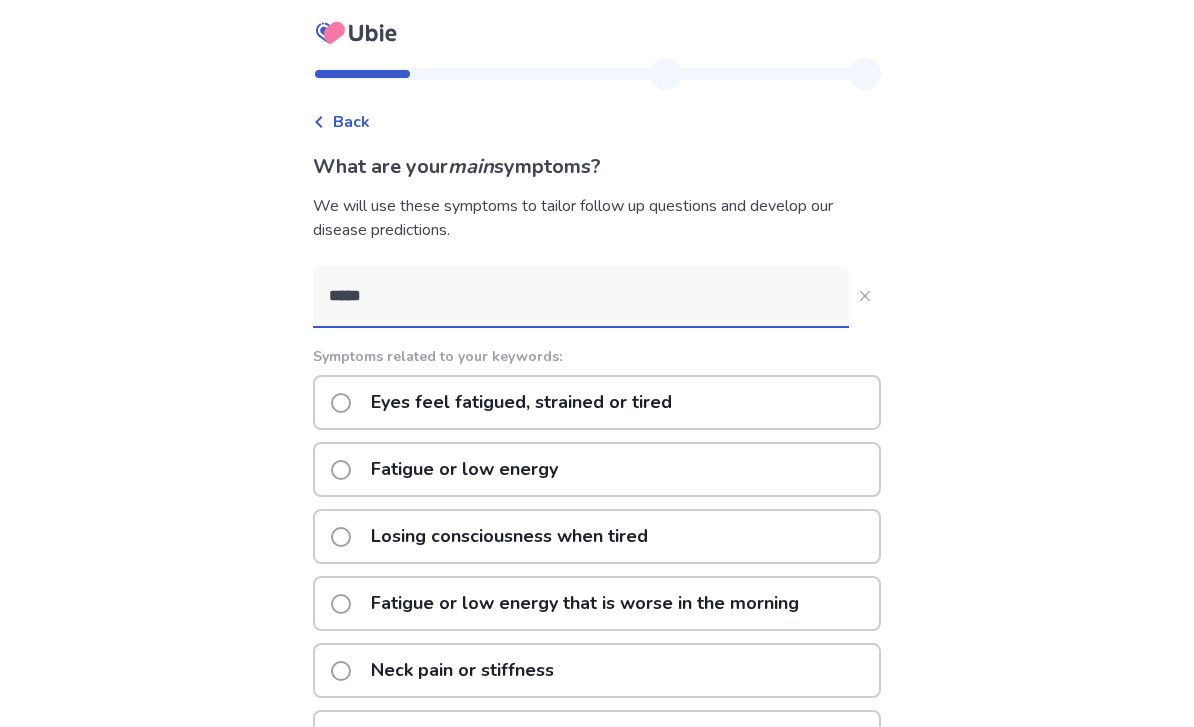 type on "*****" 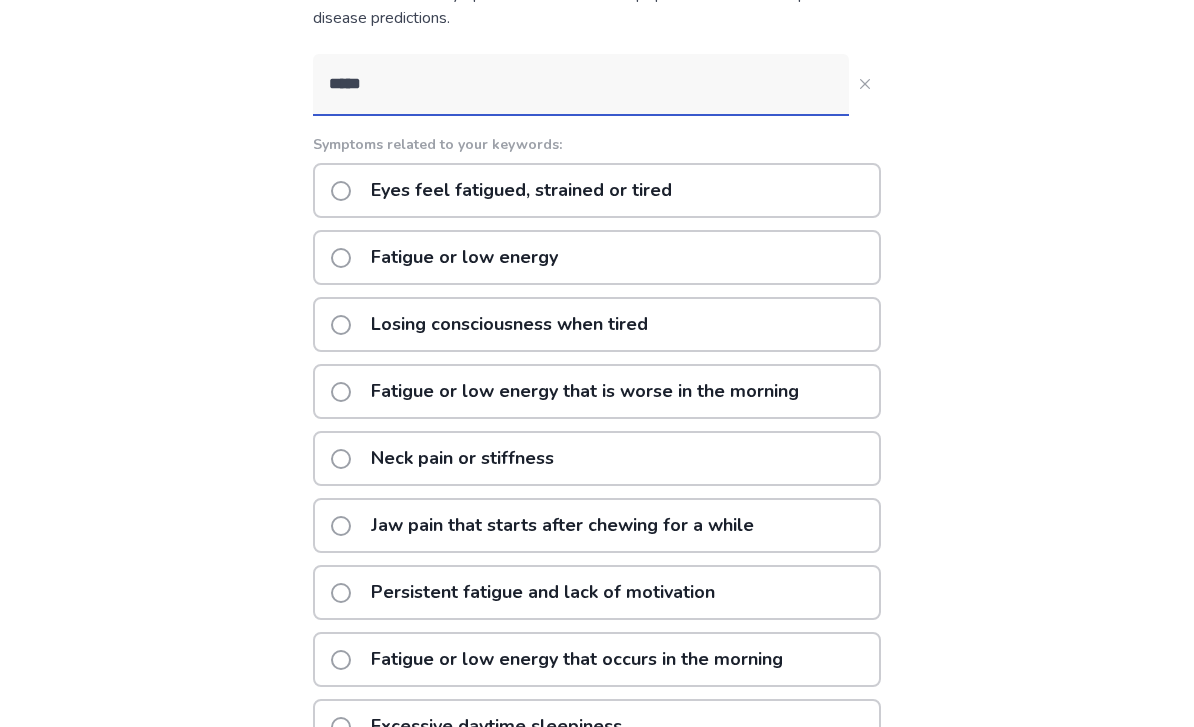 scroll, scrollTop: 216, scrollLeft: 0, axis: vertical 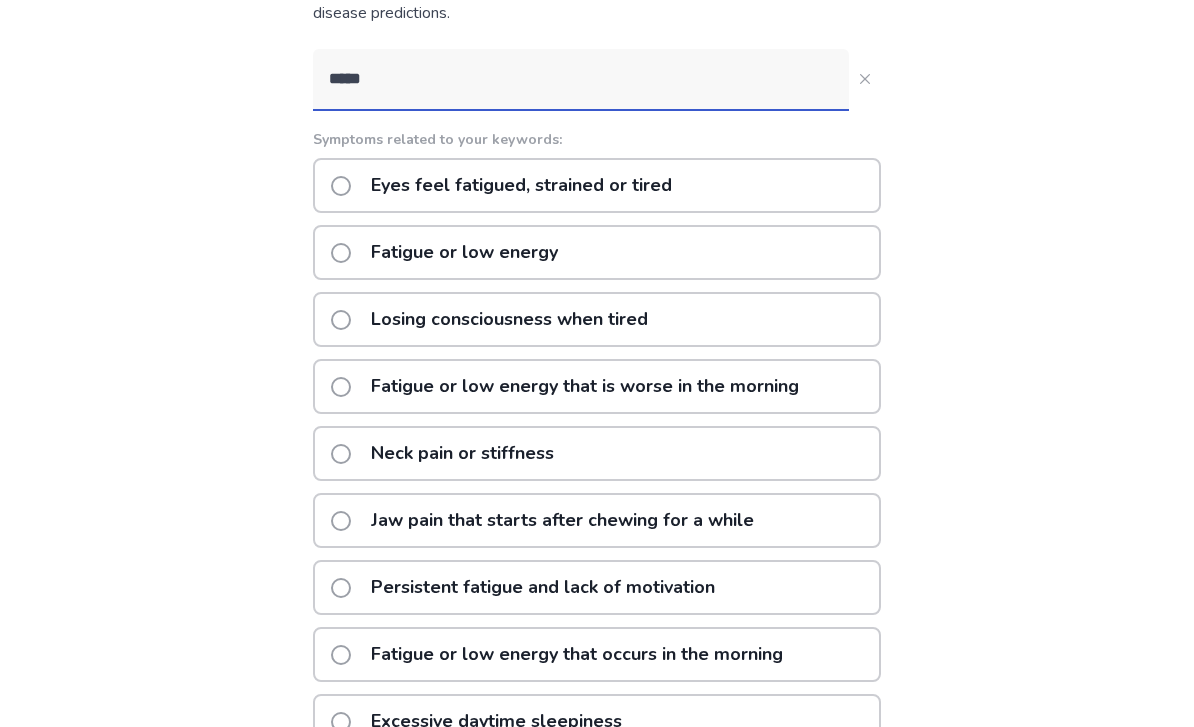 click 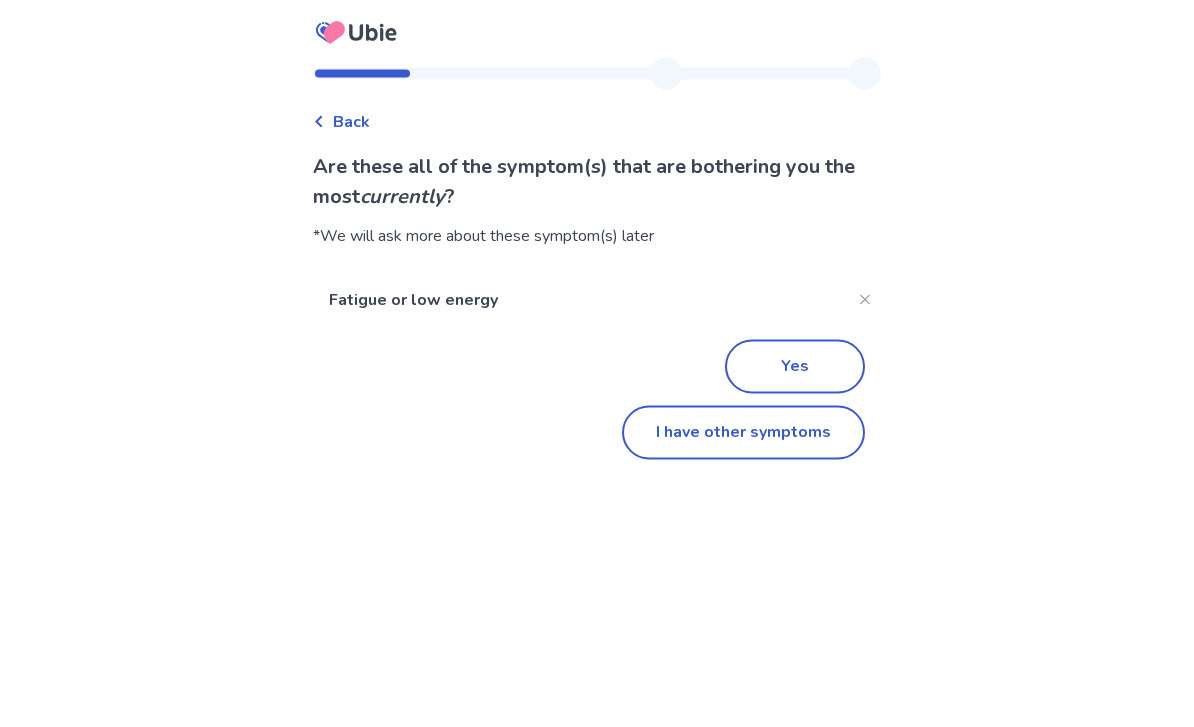 scroll, scrollTop: 0, scrollLeft: 0, axis: both 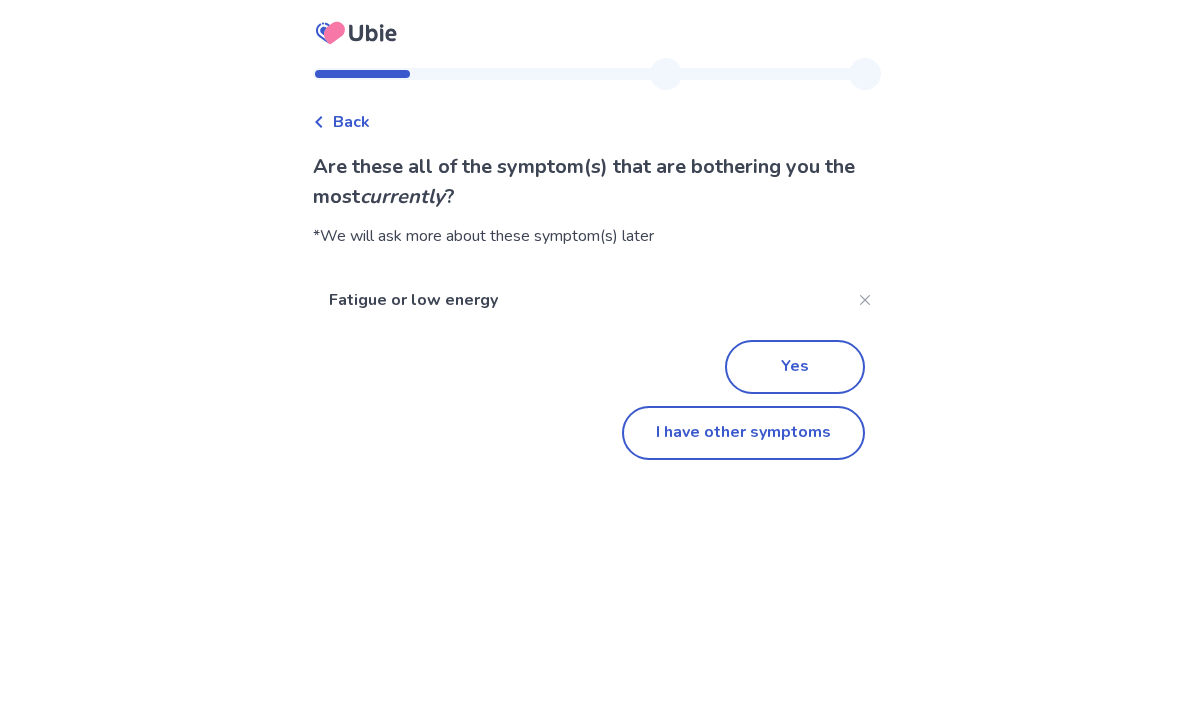 click on "Yes" 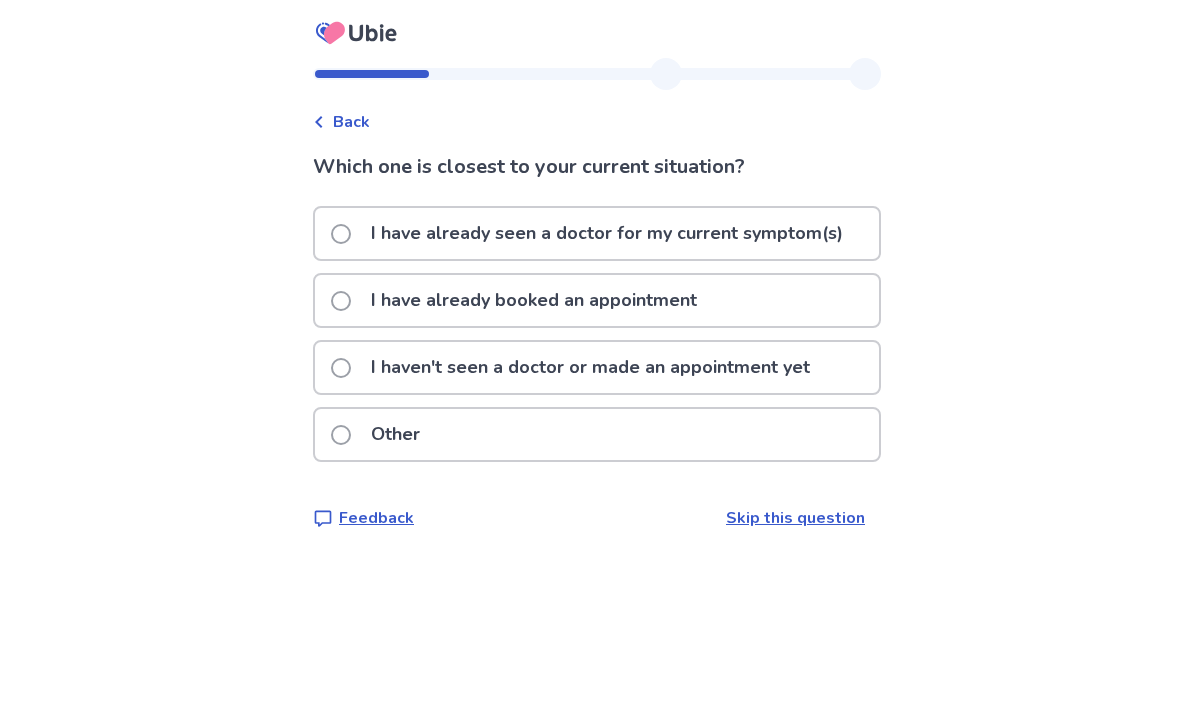 click at bounding box center [341, 368] 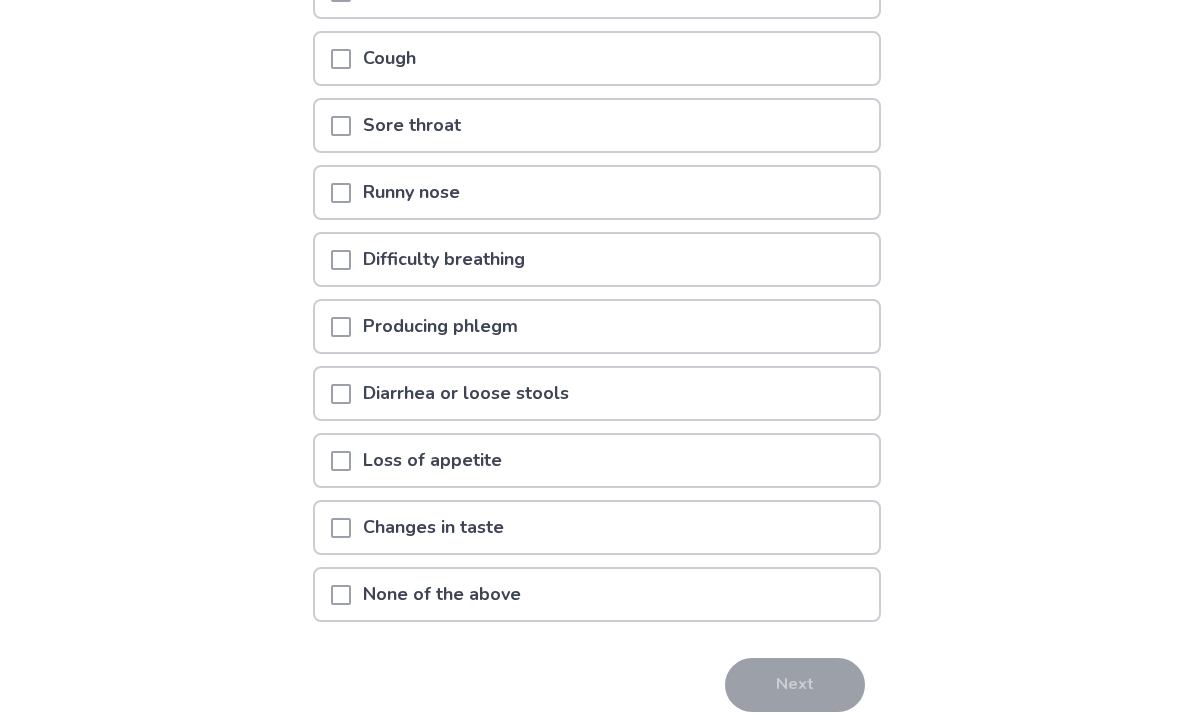scroll, scrollTop: 314, scrollLeft: 0, axis: vertical 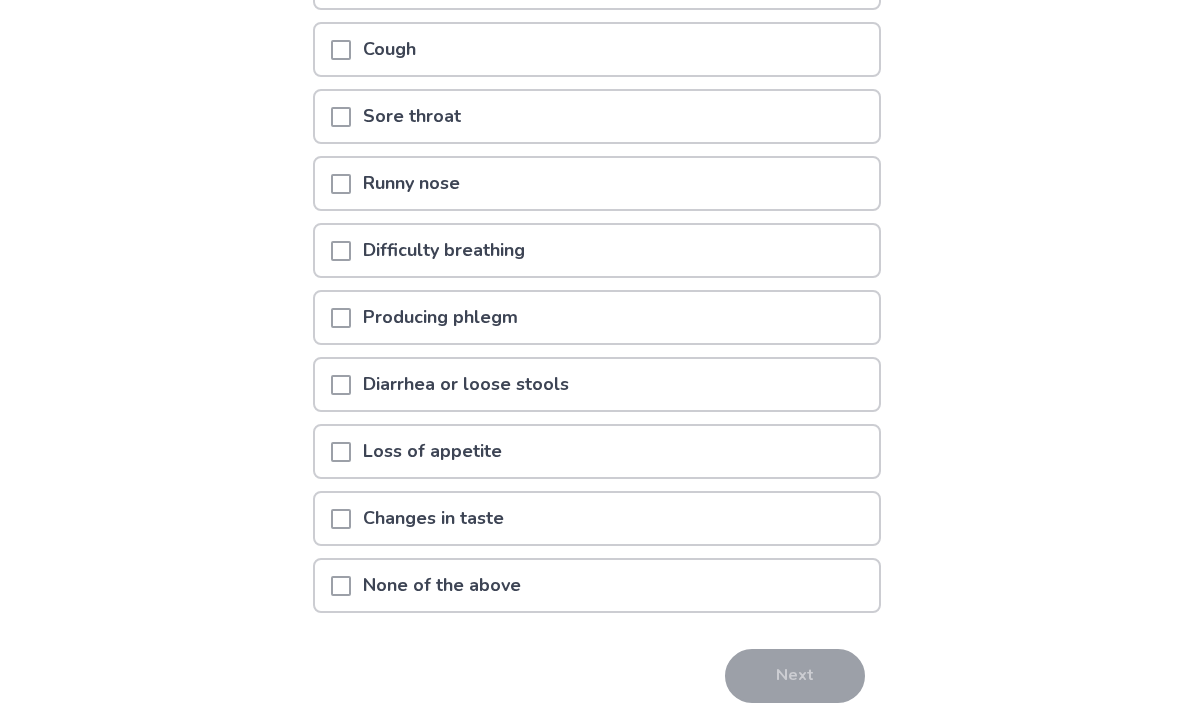 click at bounding box center (341, 452) 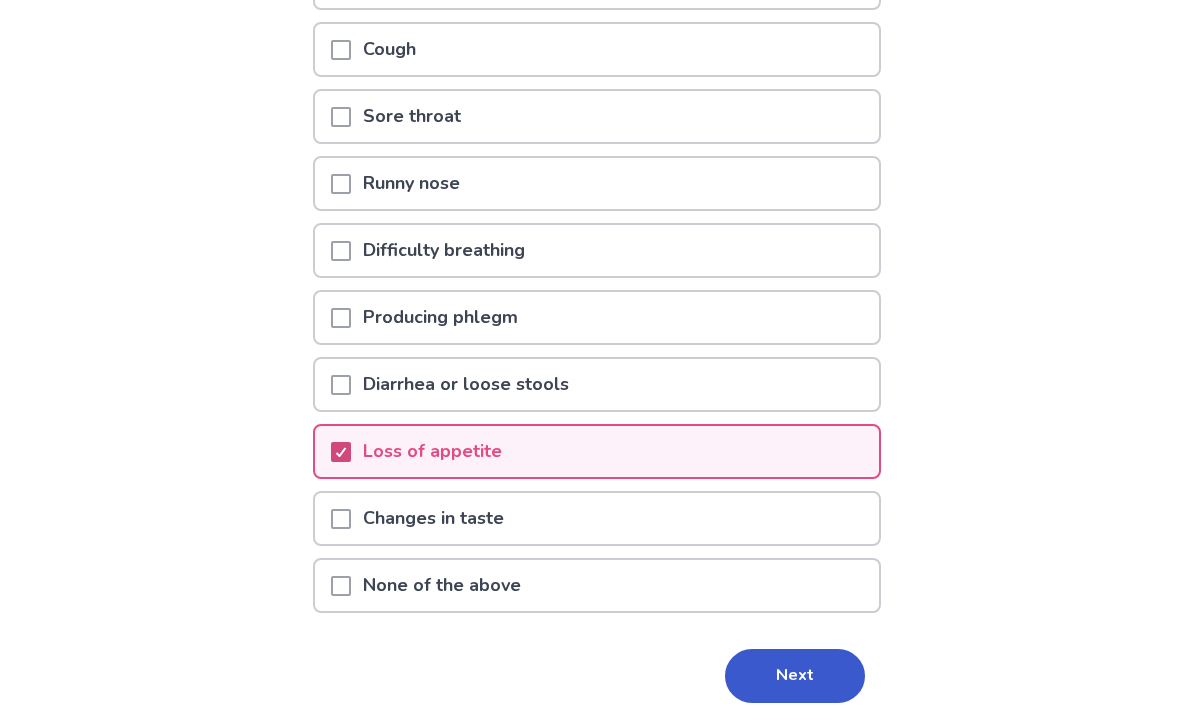 click on "Next" at bounding box center [795, 676] 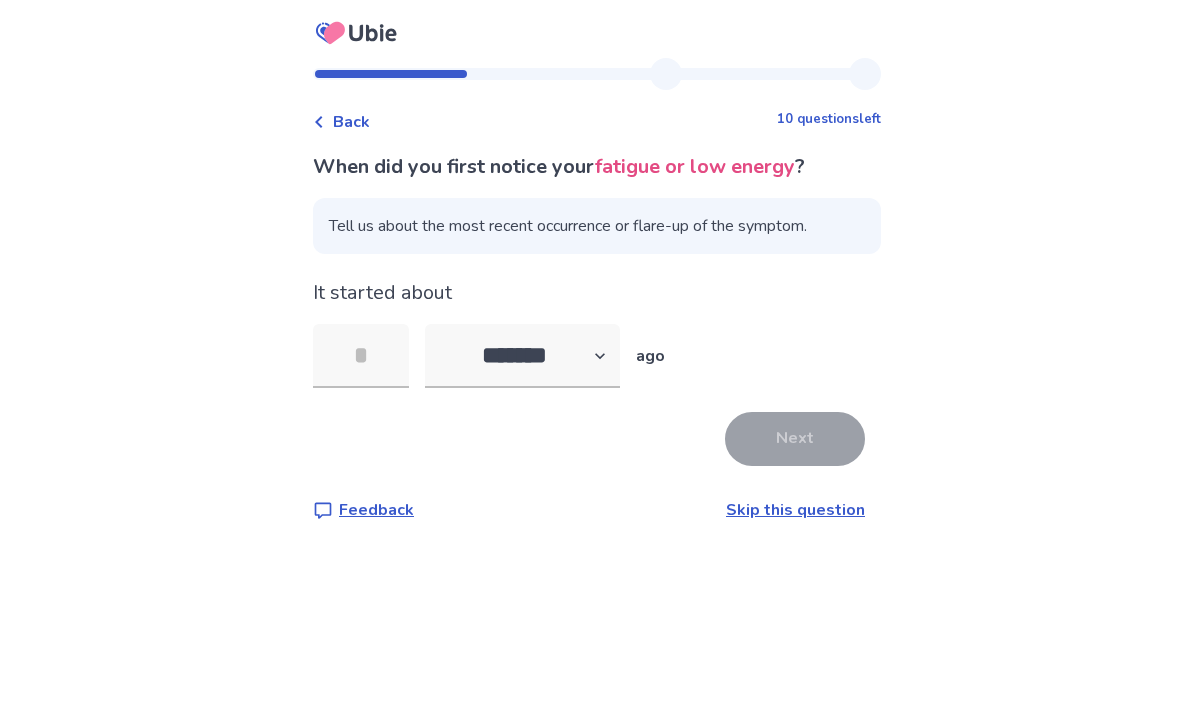 click at bounding box center [361, 356] 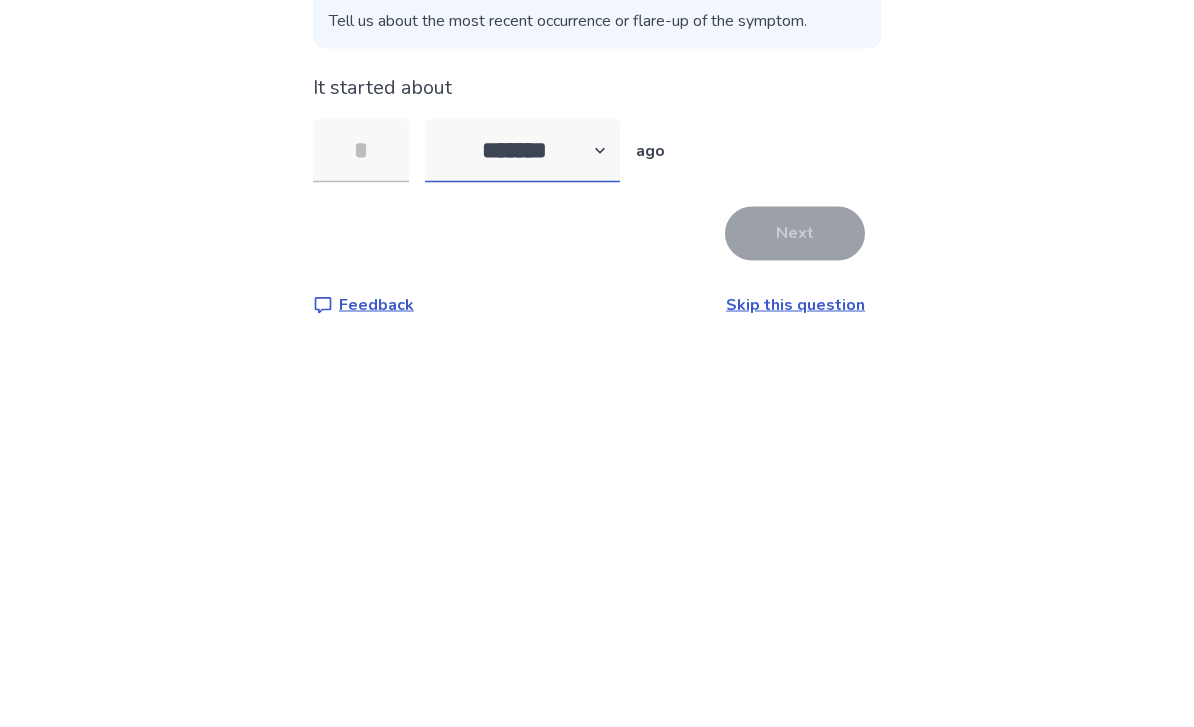 click on "******* ****** ******* ******** *******" at bounding box center (522, 356) 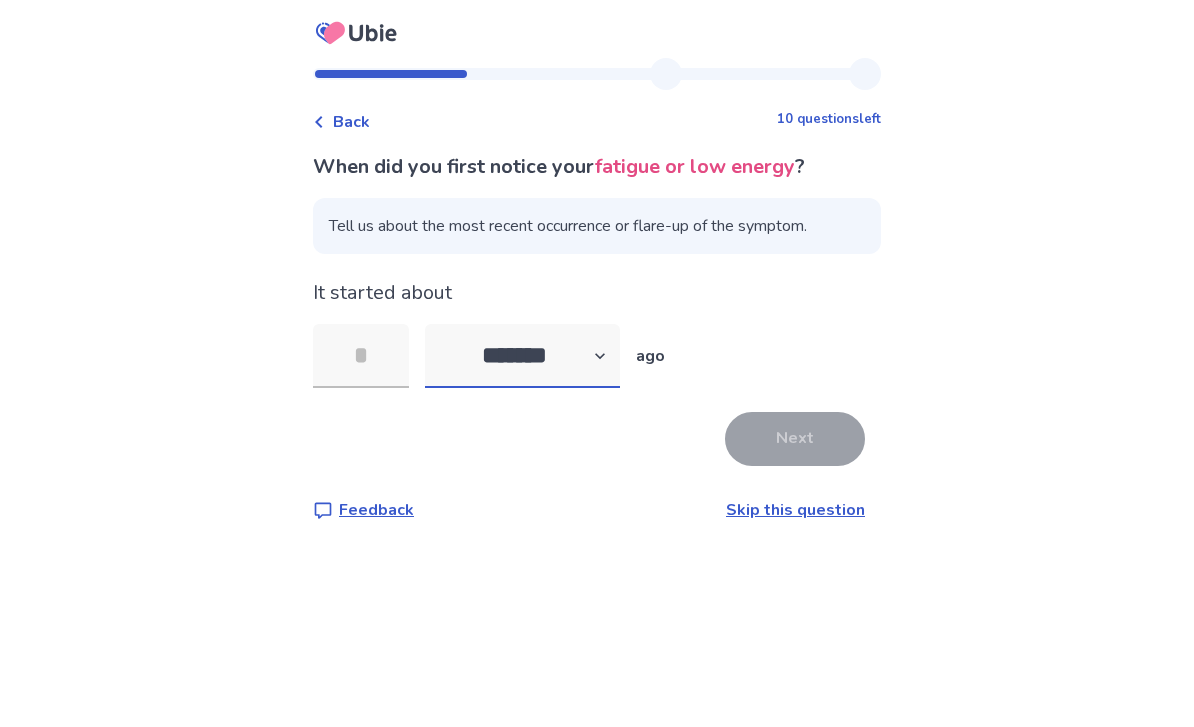 select on "*" 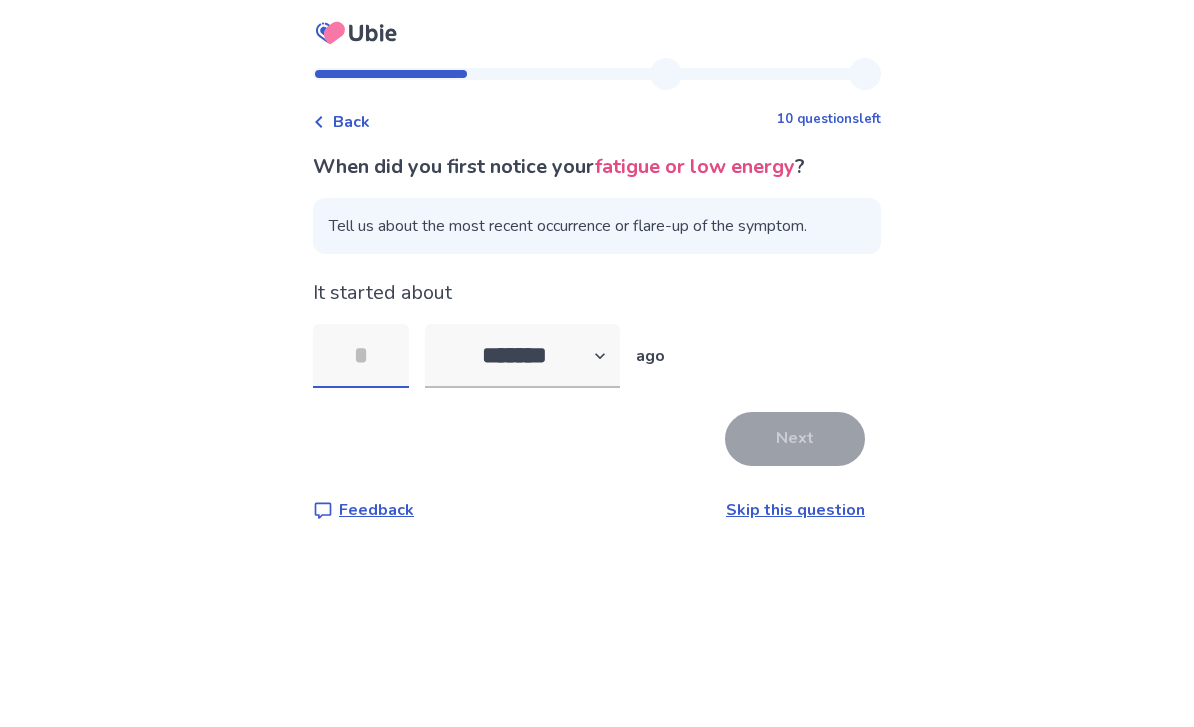 click at bounding box center [361, 356] 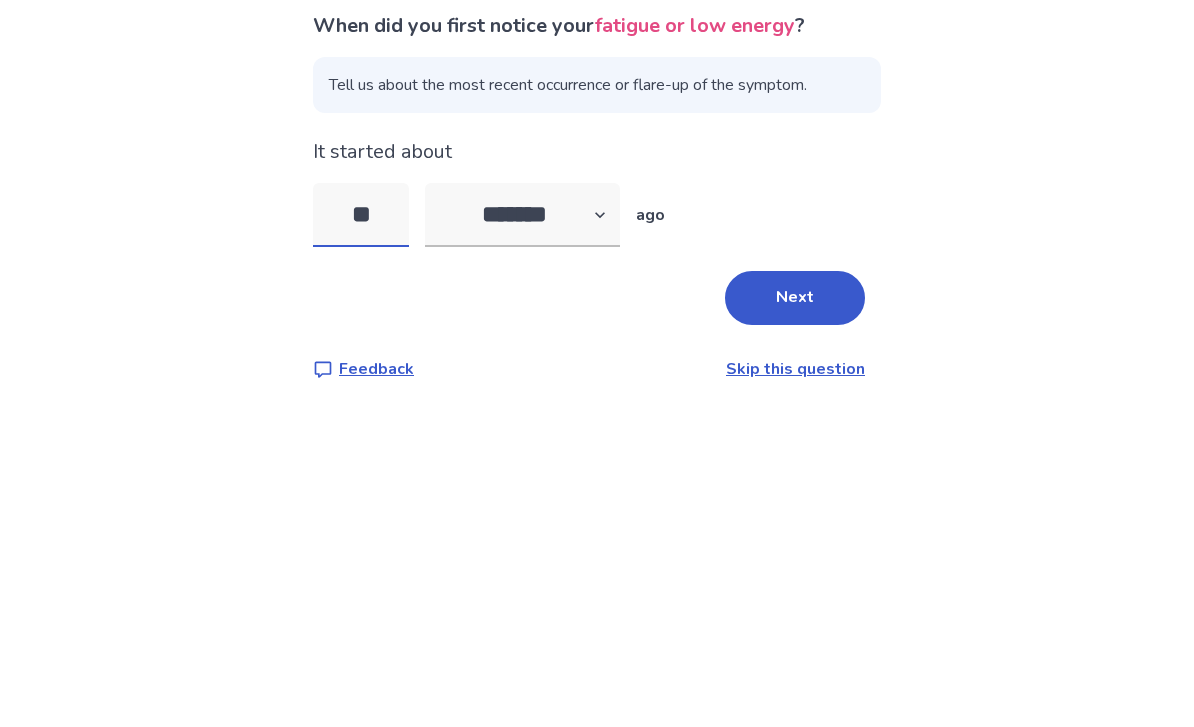 type on "**" 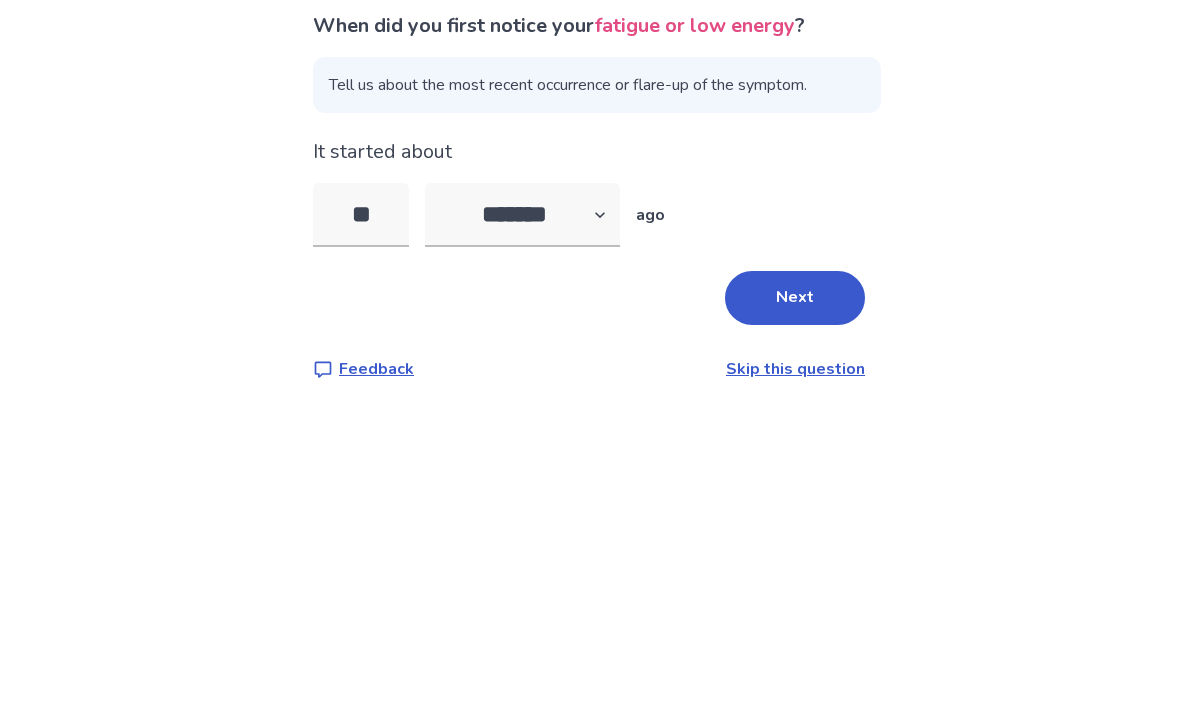 click on "Back 10   questions  left When did you first notice your  fatigue or low energy ? Tell us about the most recent occurrence or flare-up of the symptom. It started about  [DATE_REFERENCE]  ago Next Feedback Skip this question" at bounding box center [597, 363] 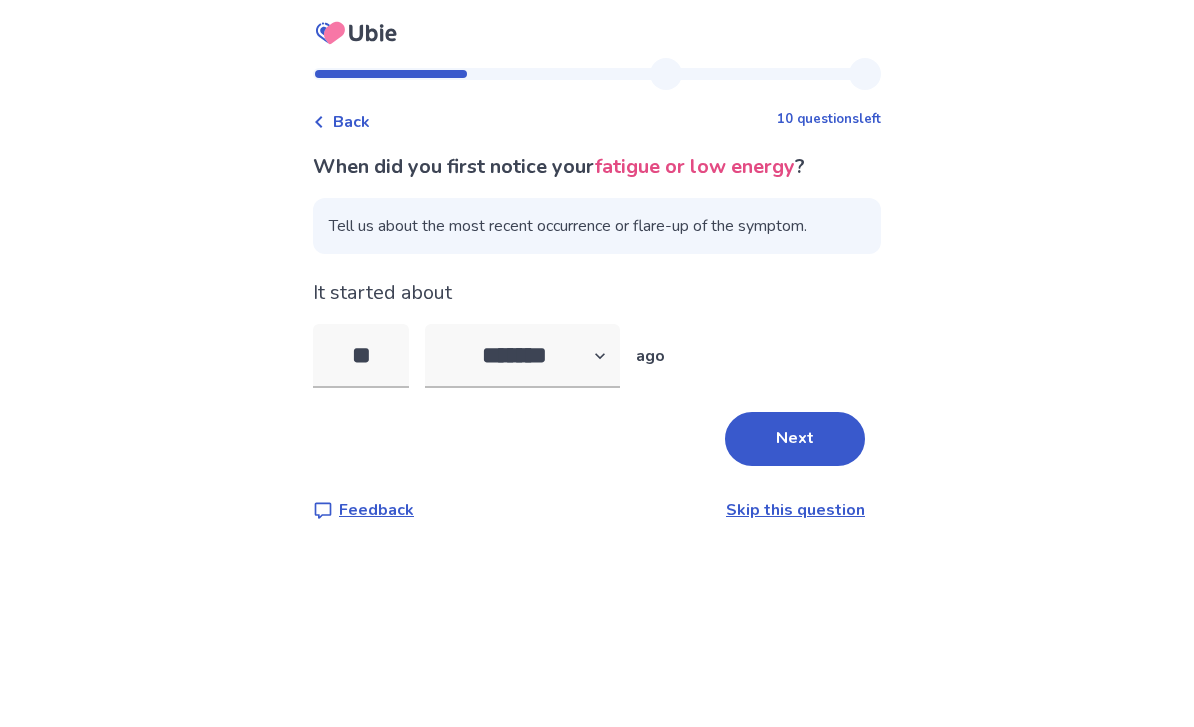 click on "Next" at bounding box center [795, 439] 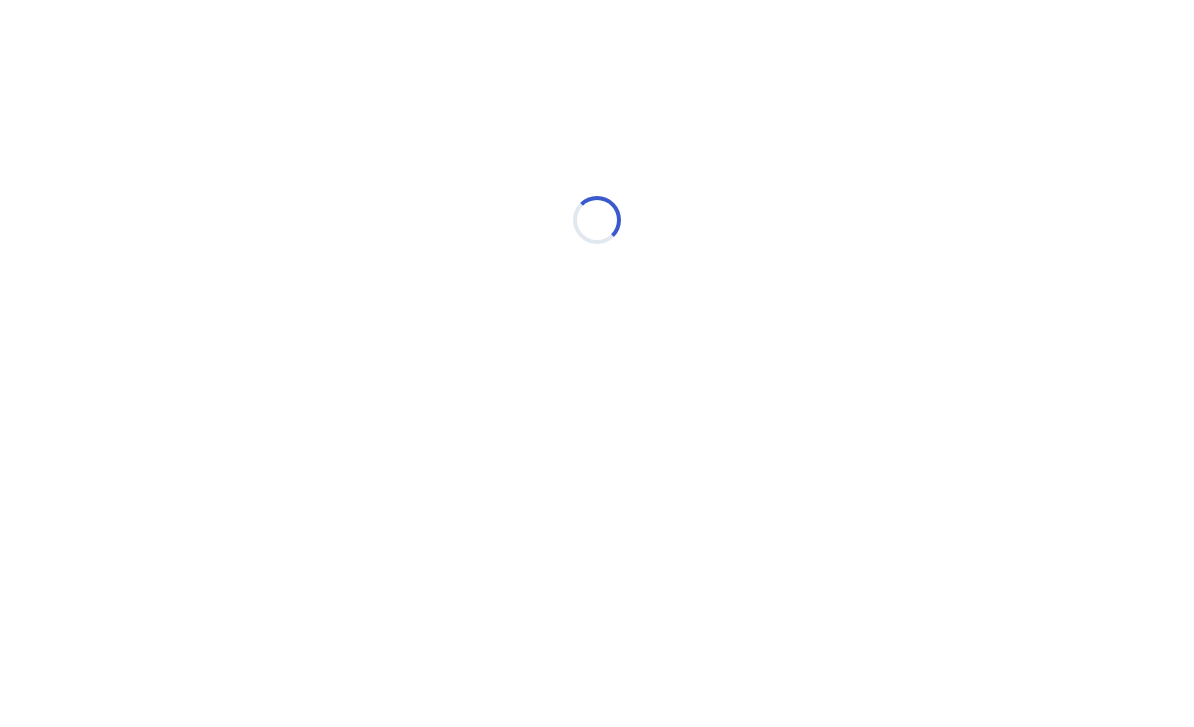 scroll, scrollTop: 0, scrollLeft: 0, axis: both 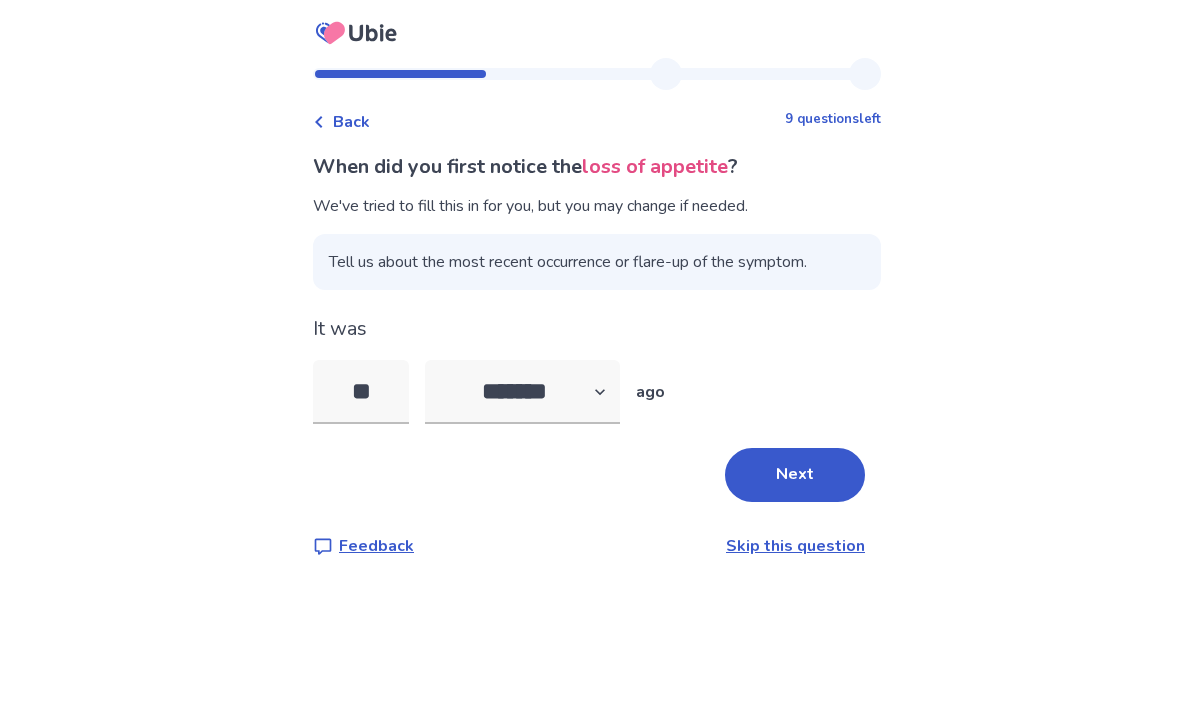 click on "Next" at bounding box center [795, 475] 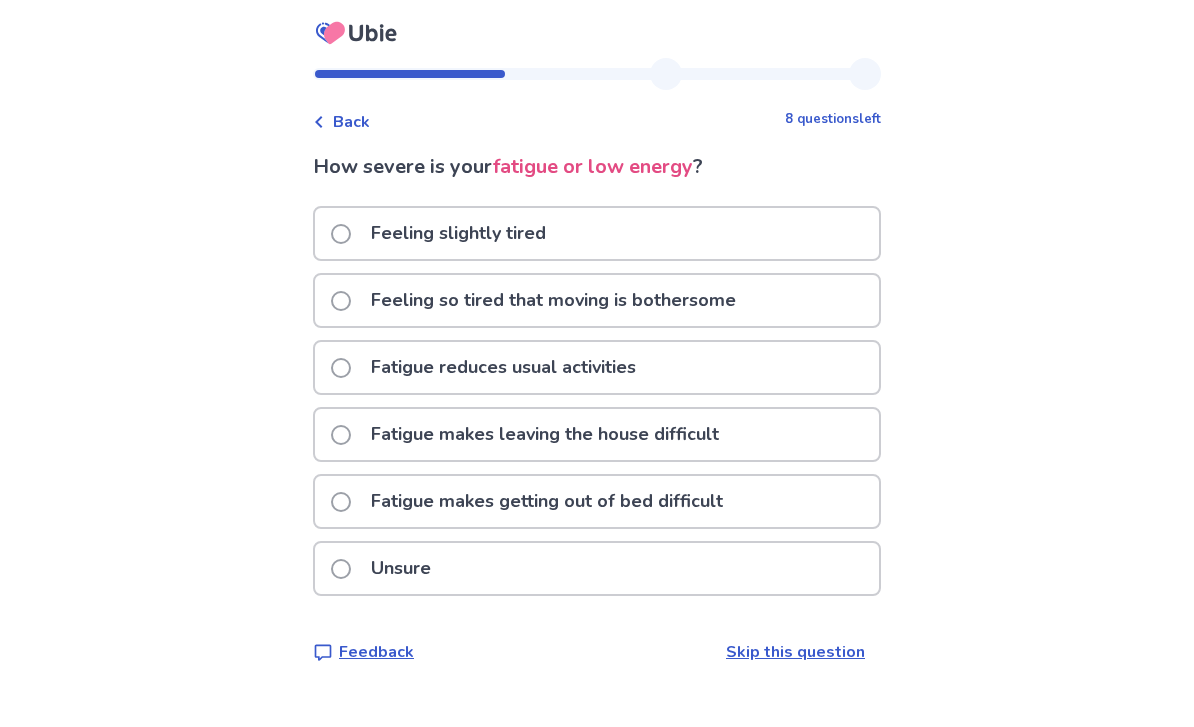 click on "Feeling slightly tired" at bounding box center (597, 233) 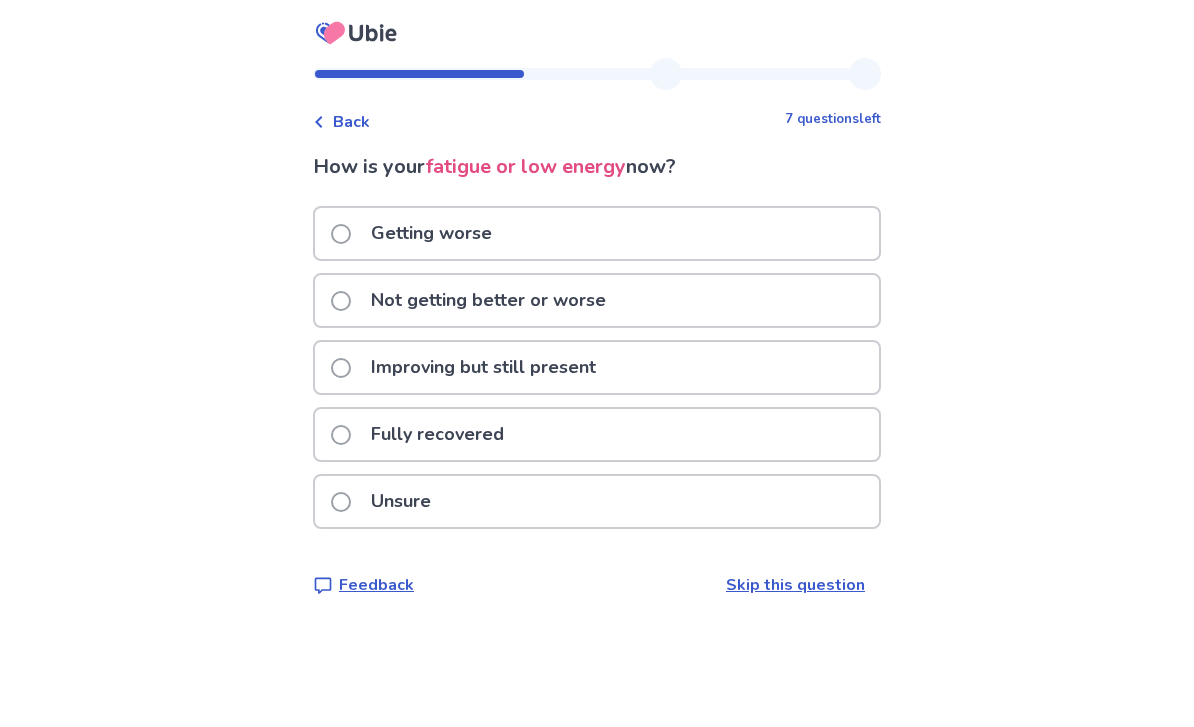 click on "Not getting better or worse" at bounding box center (597, 300) 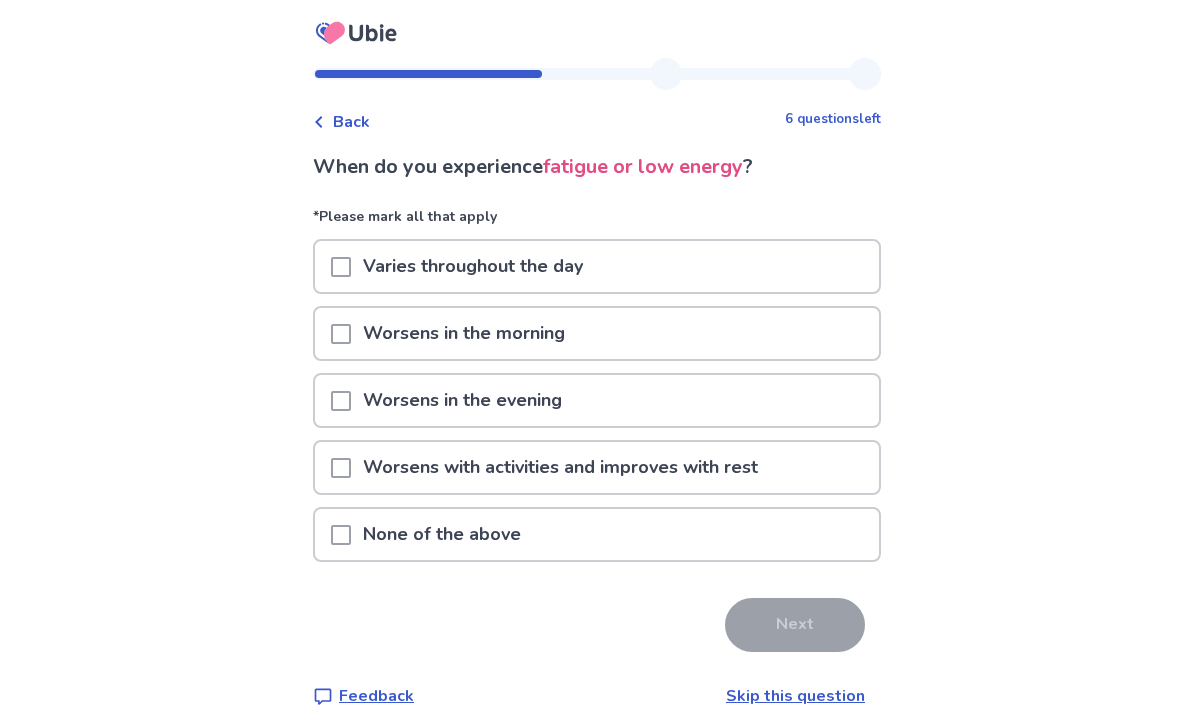 click on "None of the above" at bounding box center (597, 534) 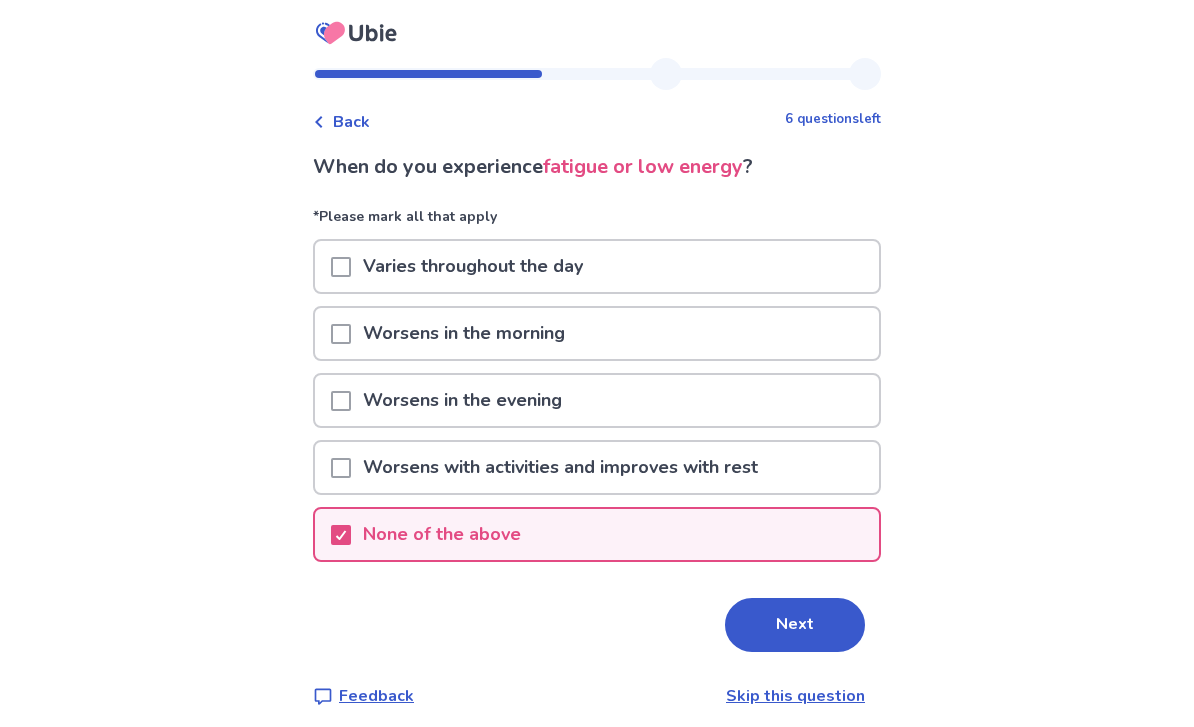 click on "Next" at bounding box center [795, 625] 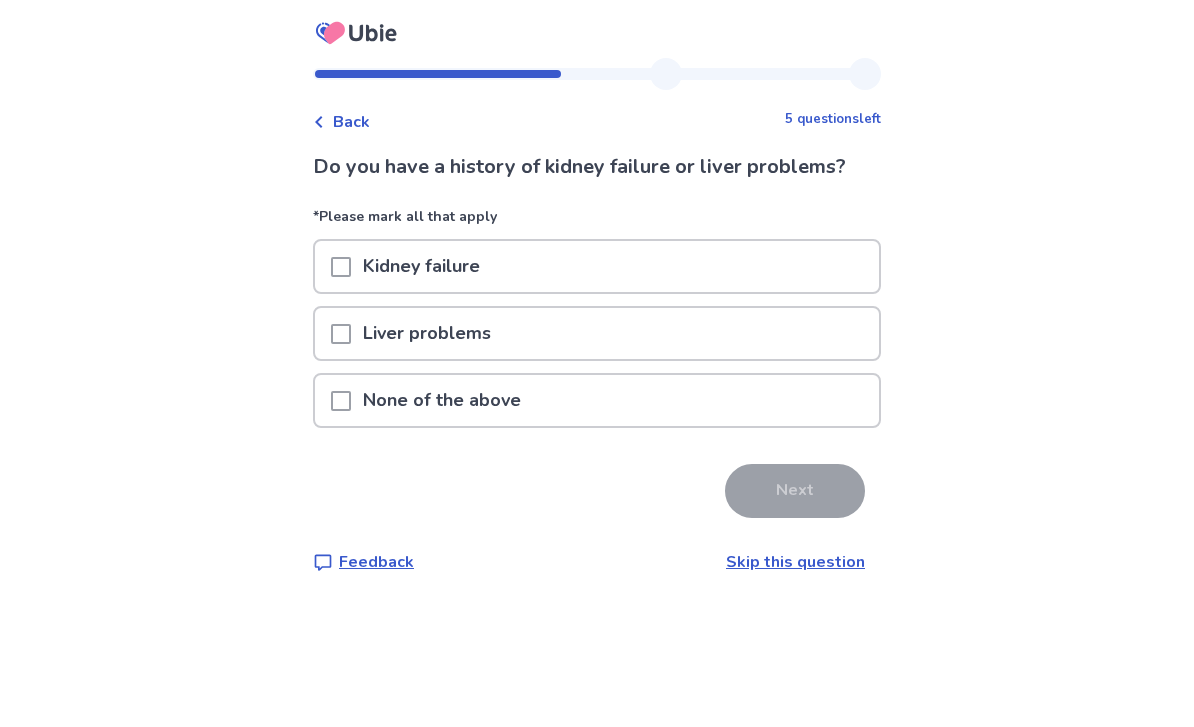 click on "None of the above" at bounding box center [597, 400] 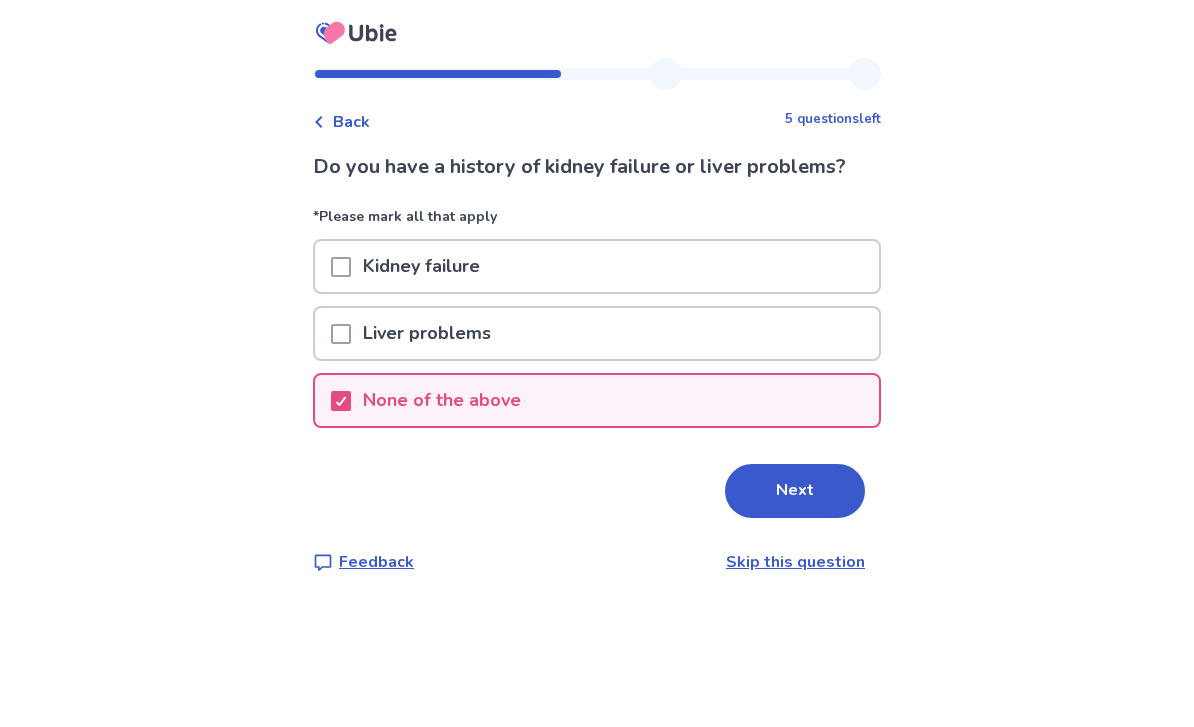 click on "Next" at bounding box center (795, 491) 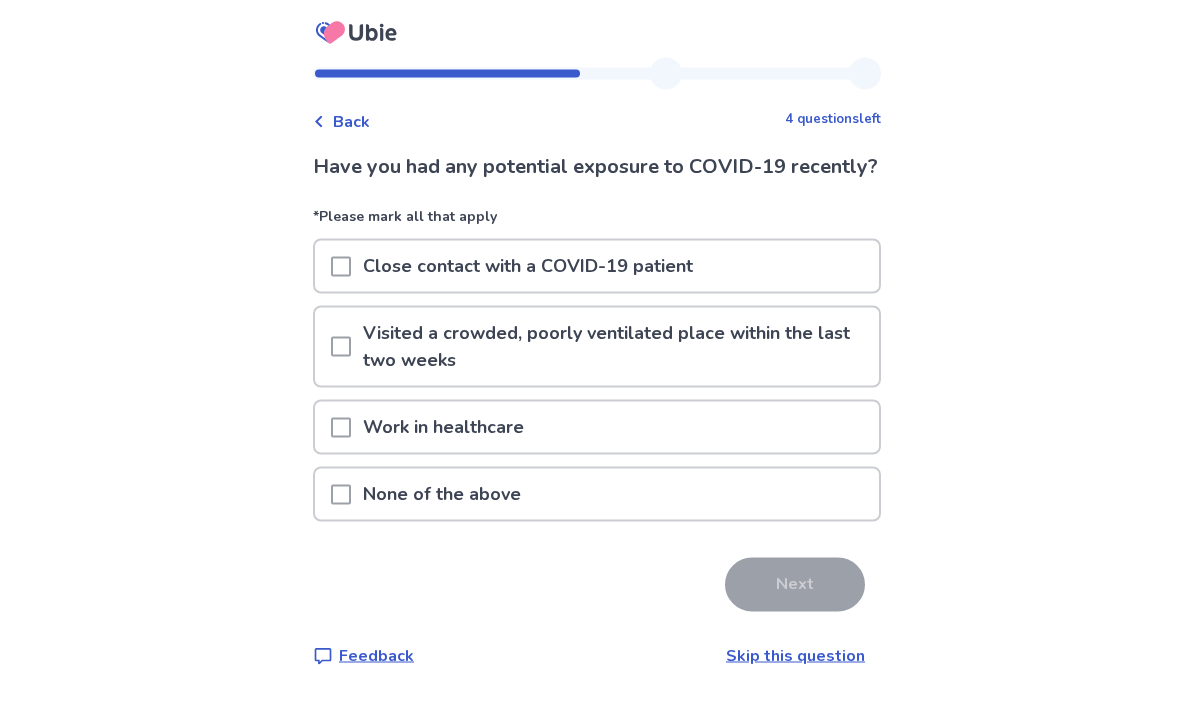 scroll, scrollTop: 58, scrollLeft: 0, axis: vertical 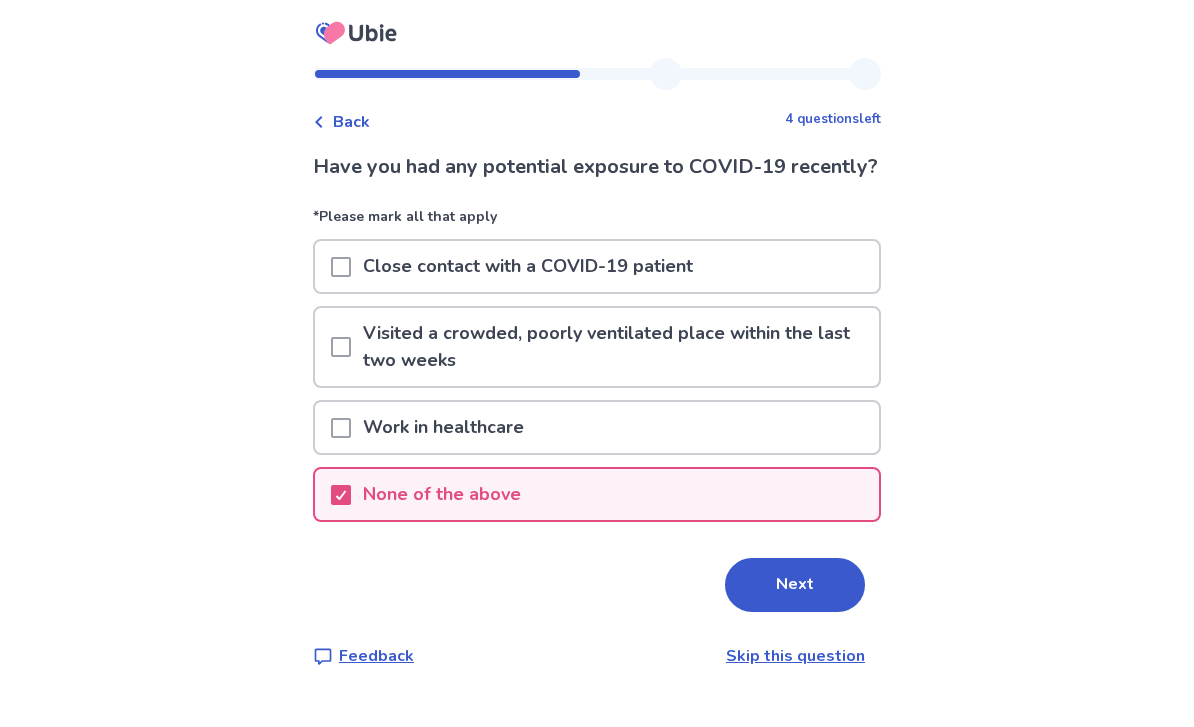 click on "Next" at bounding box center (795, 585) 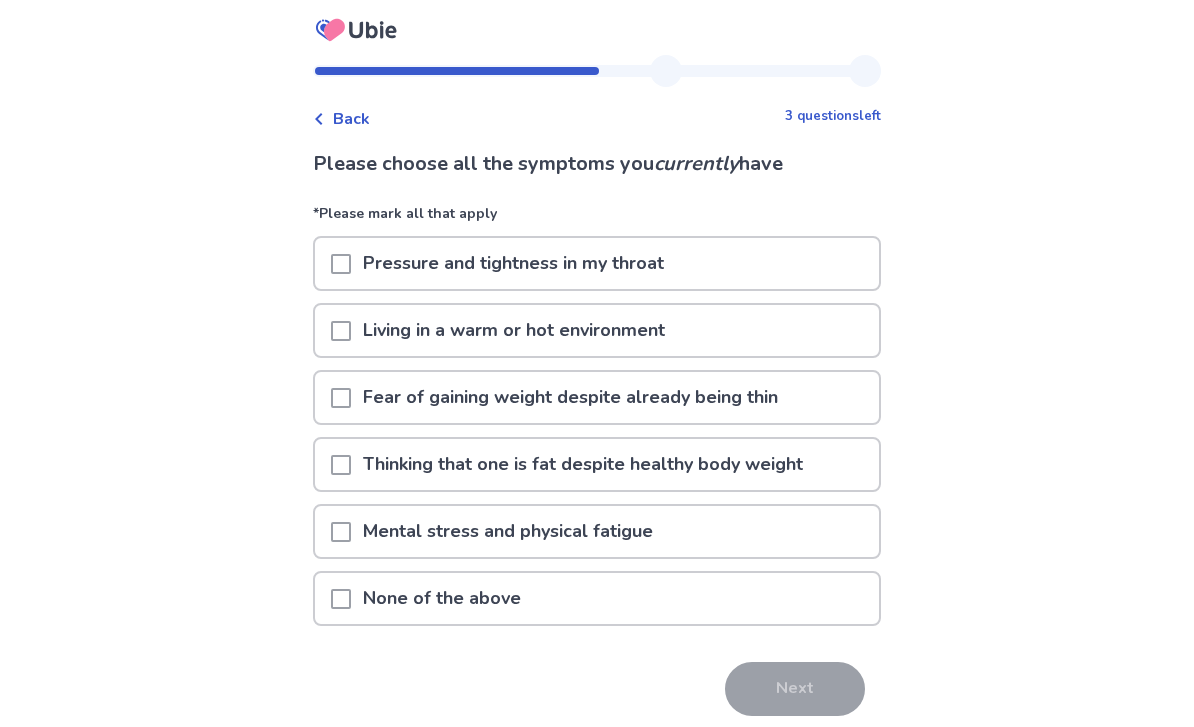 scroll, scrollTop: 6, scrollLeft: 0, axis: vertical 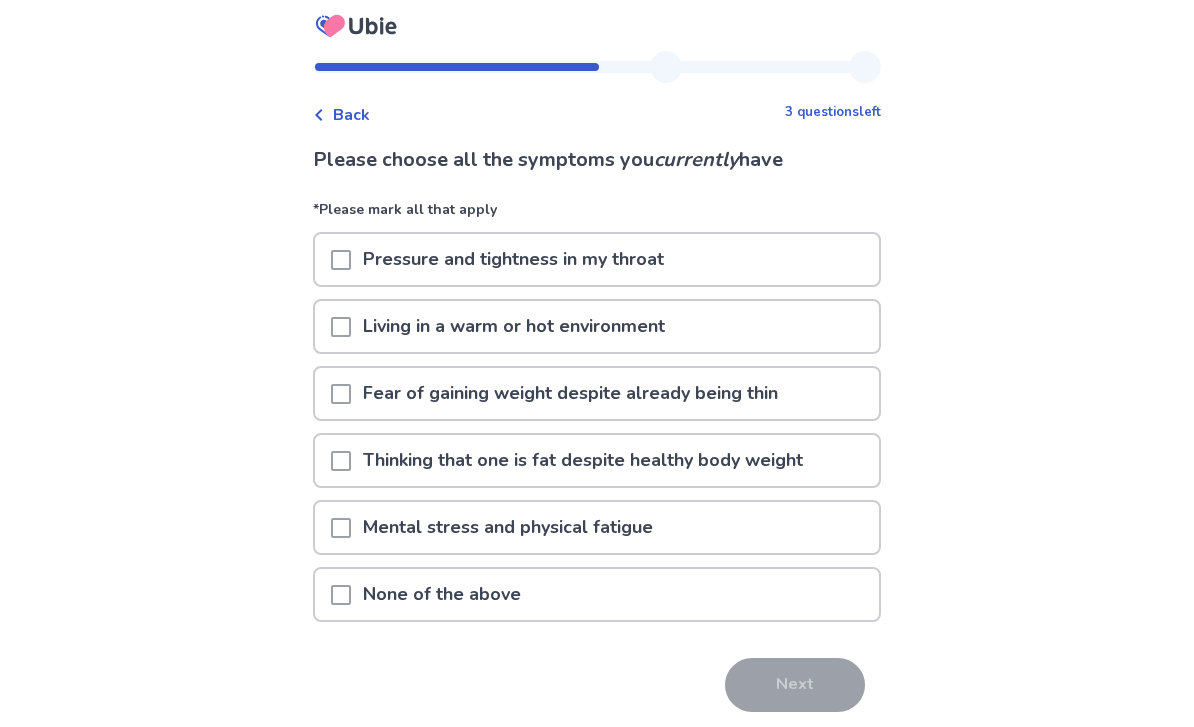 click on "Mental stress and physical fatigue" at bounding box center [597, 528] 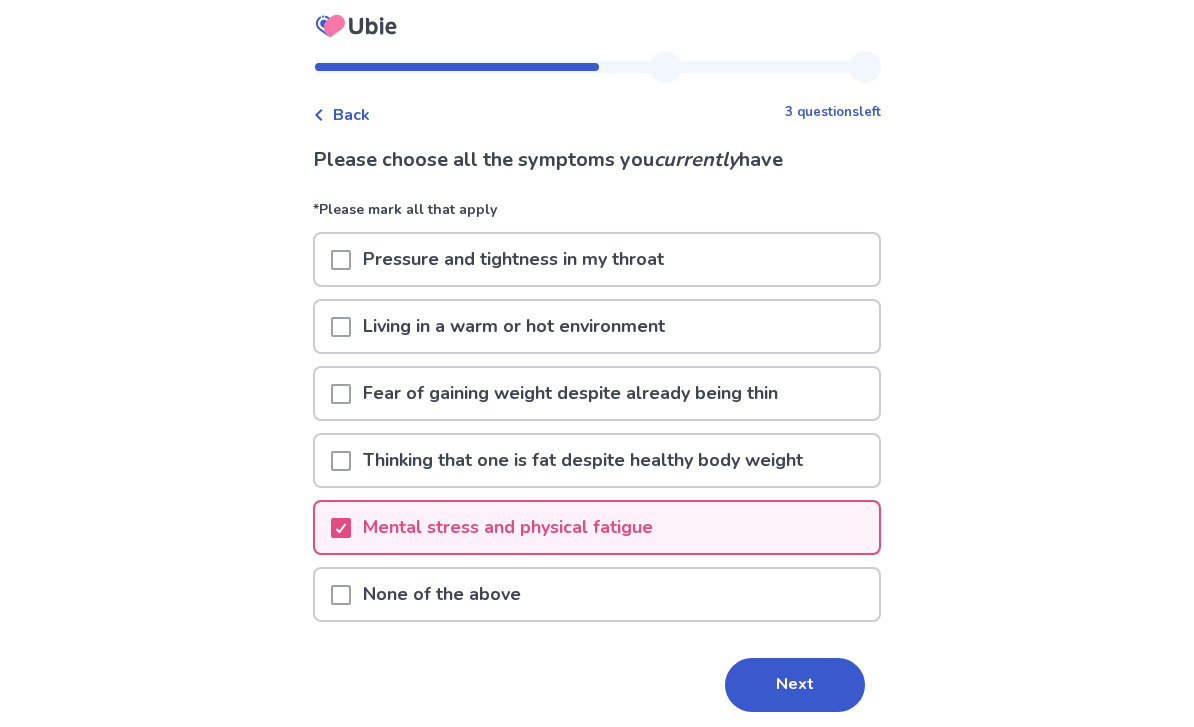 click on "Next" at bounding box center [795, 685] 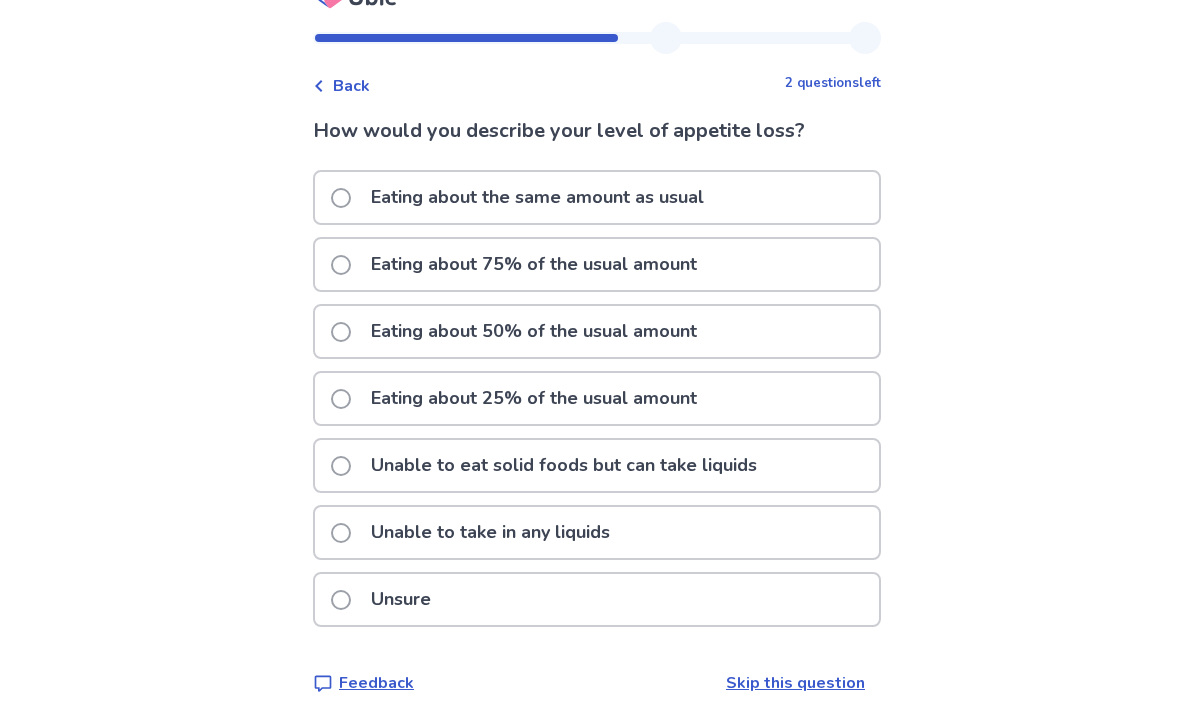 scroll, scrollTop: 60, scrollLeft: 0, axis: vertical 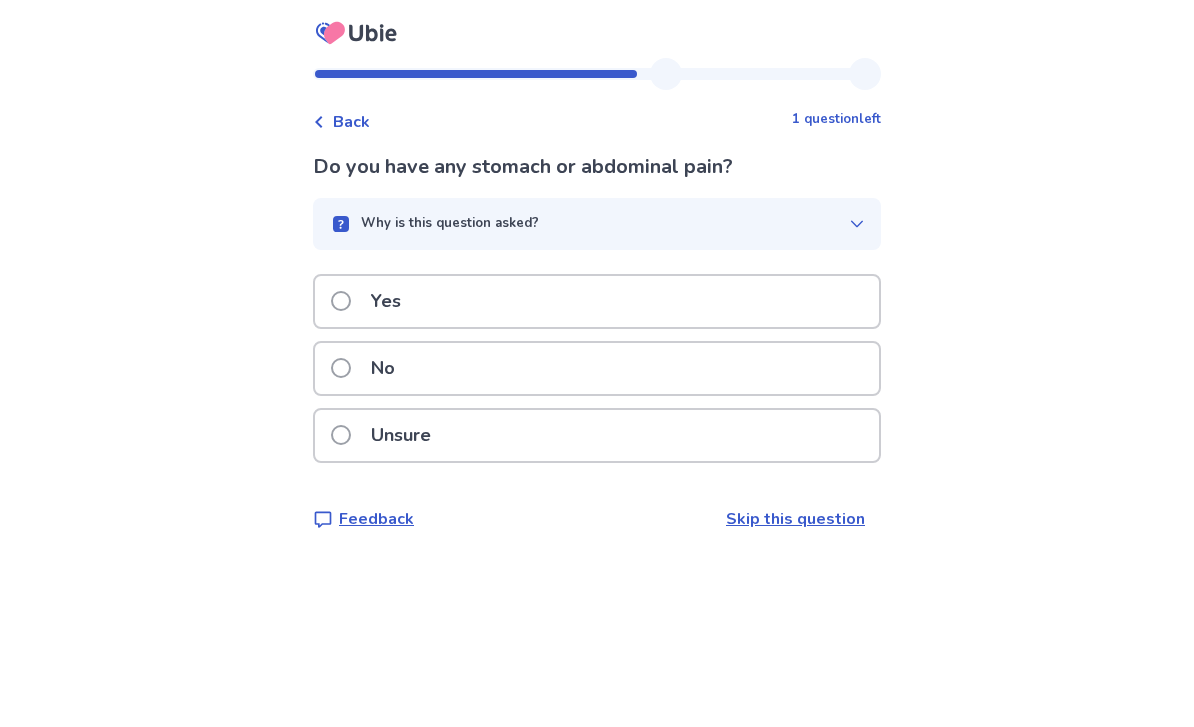 click on "Unsure" at bounding box center [597, 435] 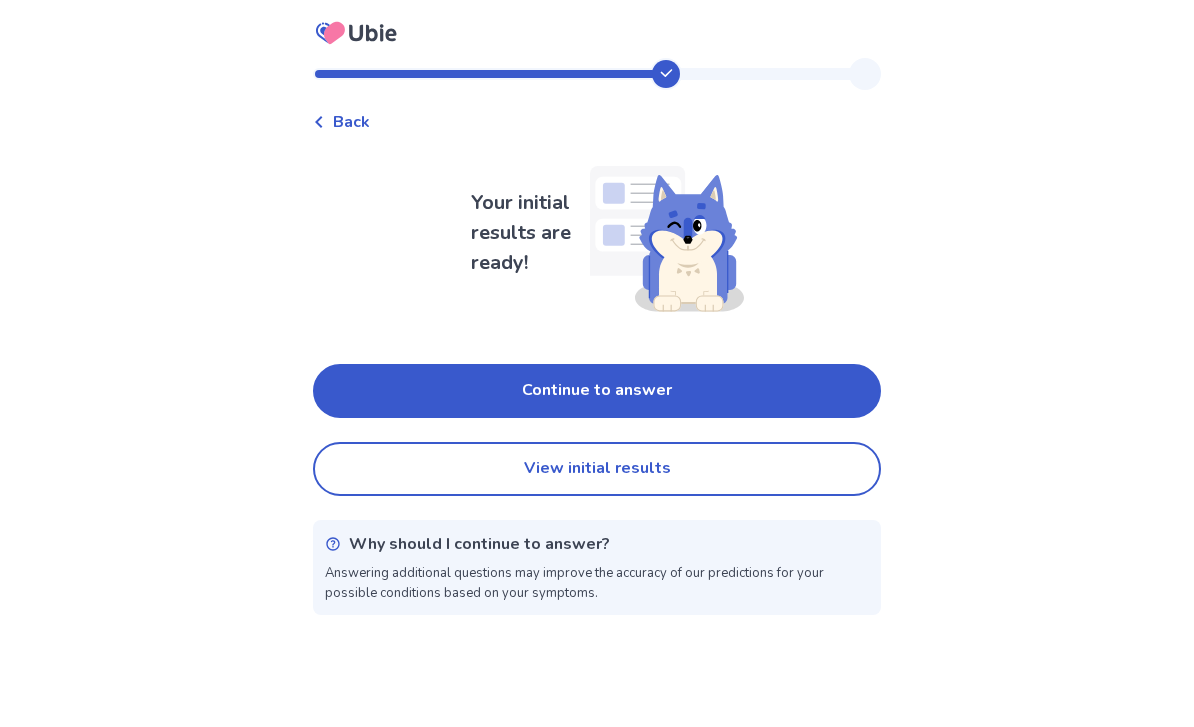 click on "View initial results" at bounding box center (597, 469) 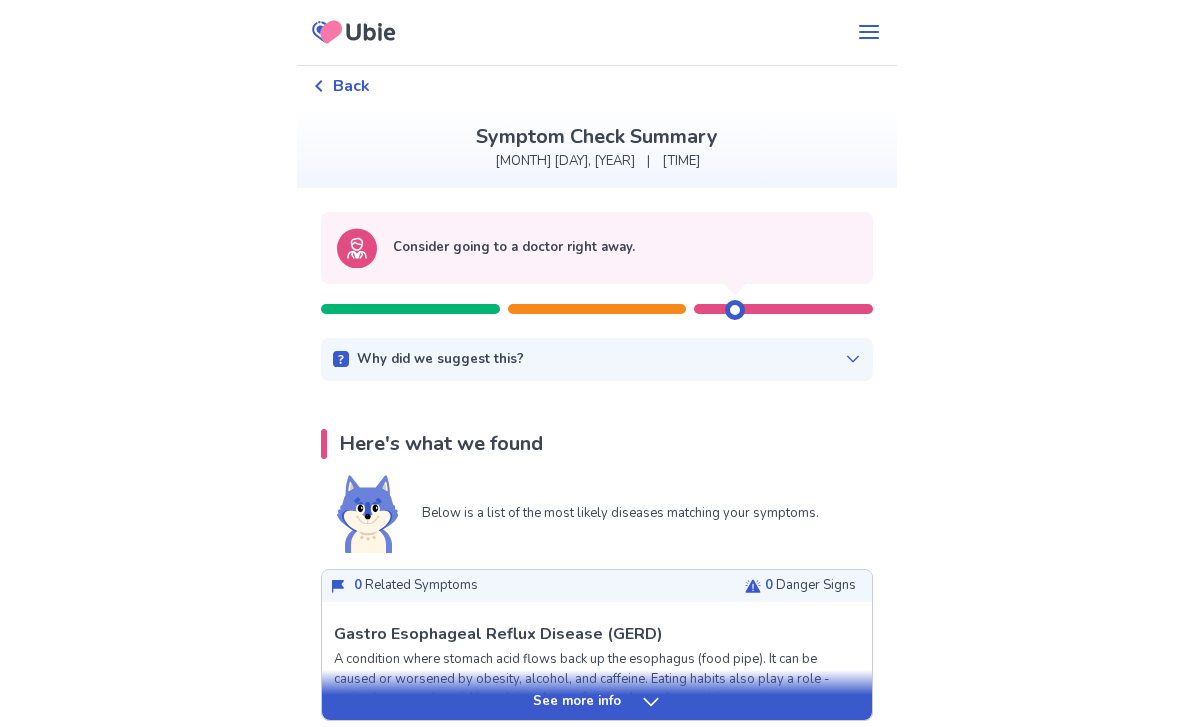 scroll, scrollTop: 0, scrollLeft: 0, axis: both 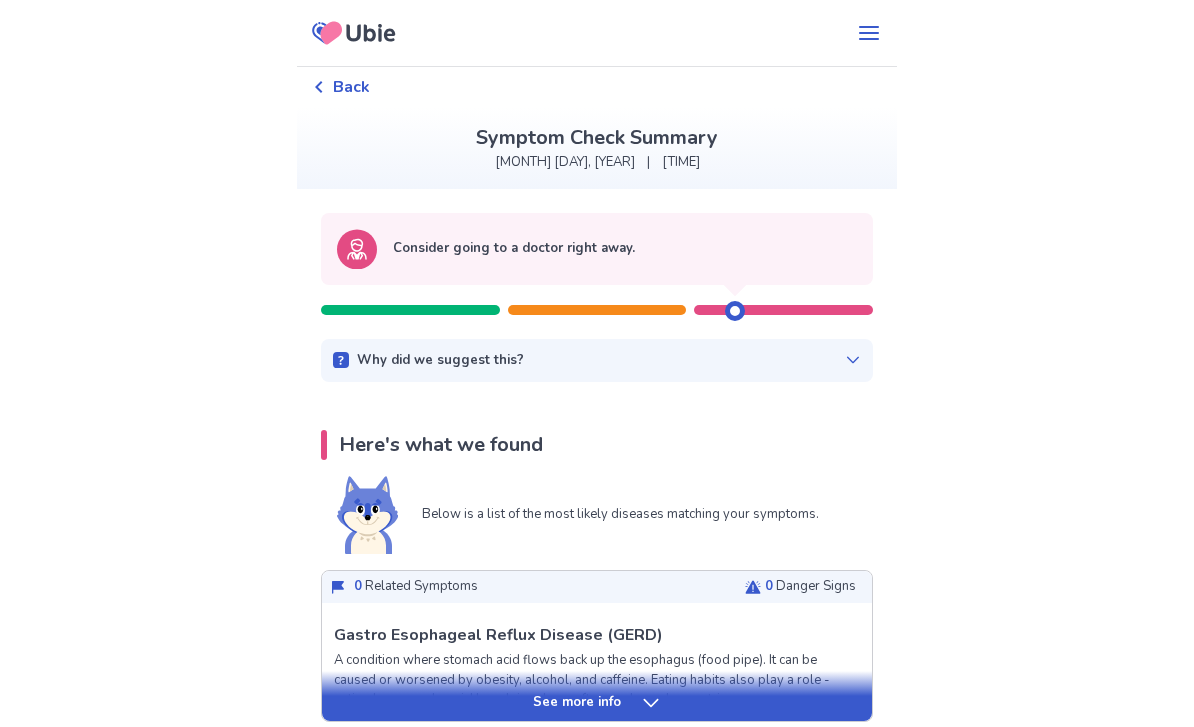 click on "Why did we suggest this? This suggestion is based on the severity level of a few of   our disease predictions  listed below: Predicted concerning diseases (see more below)
Heatstroke" at bounding box center [597, 361] 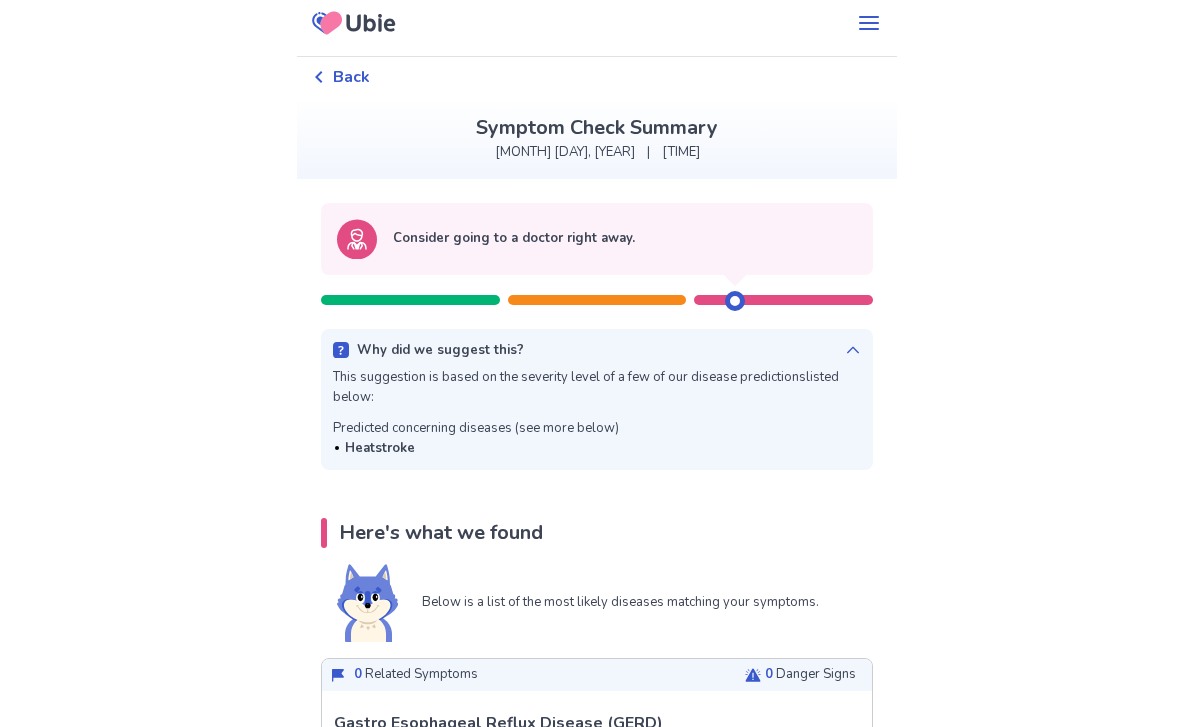 scroll, scrollTop: 0, scrollLeft: 0, axis: both 